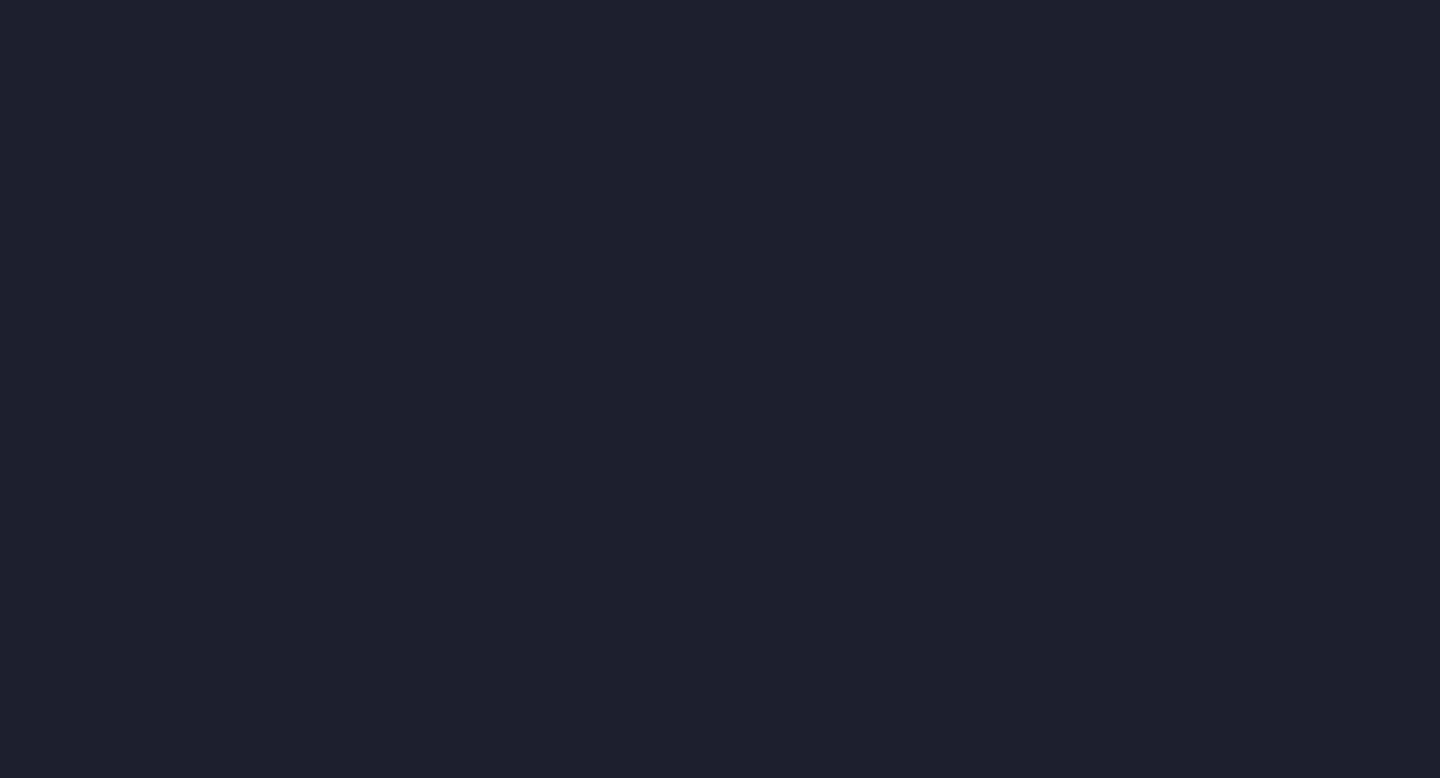 scroll, scrollTop: 0, scrollLeft: 0, axis: both 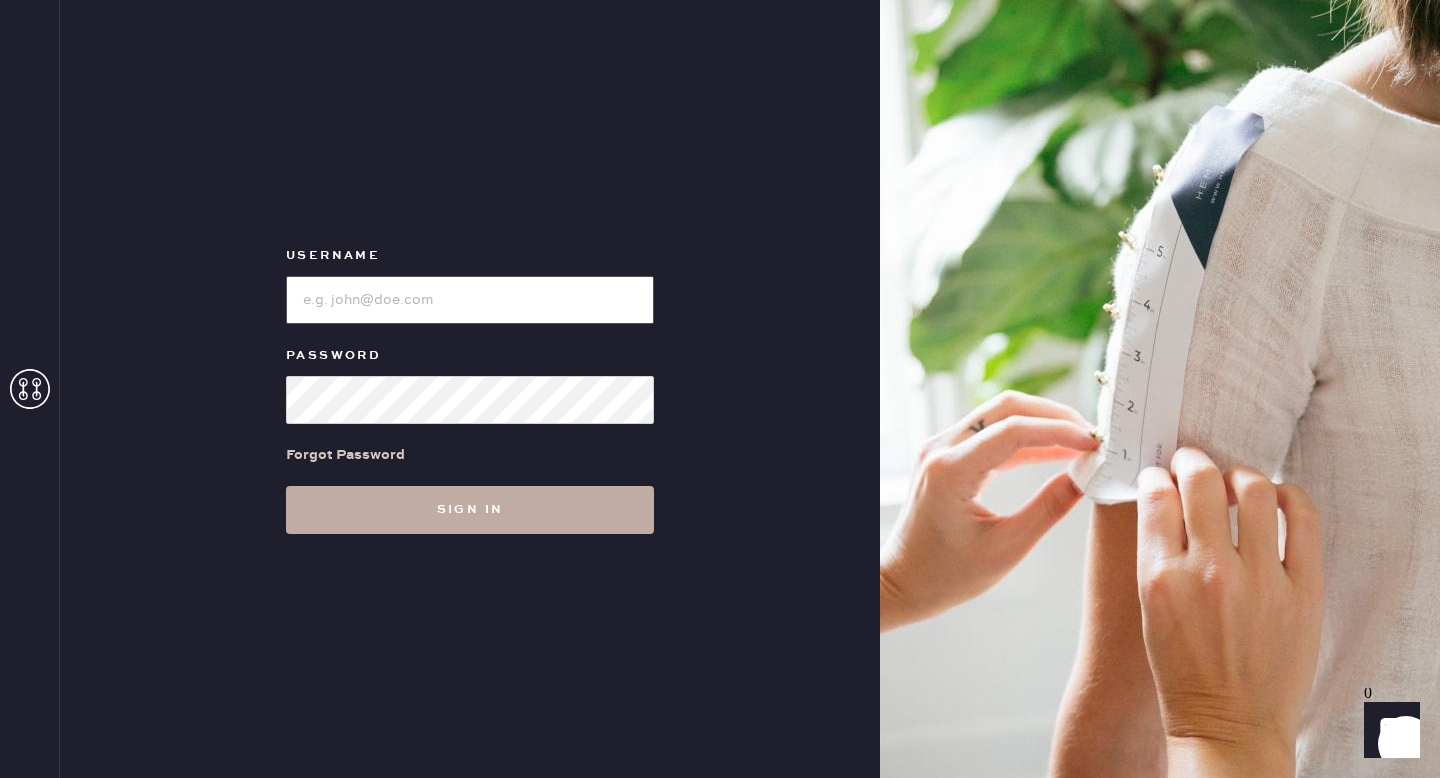 type on "reformationsantamonica" 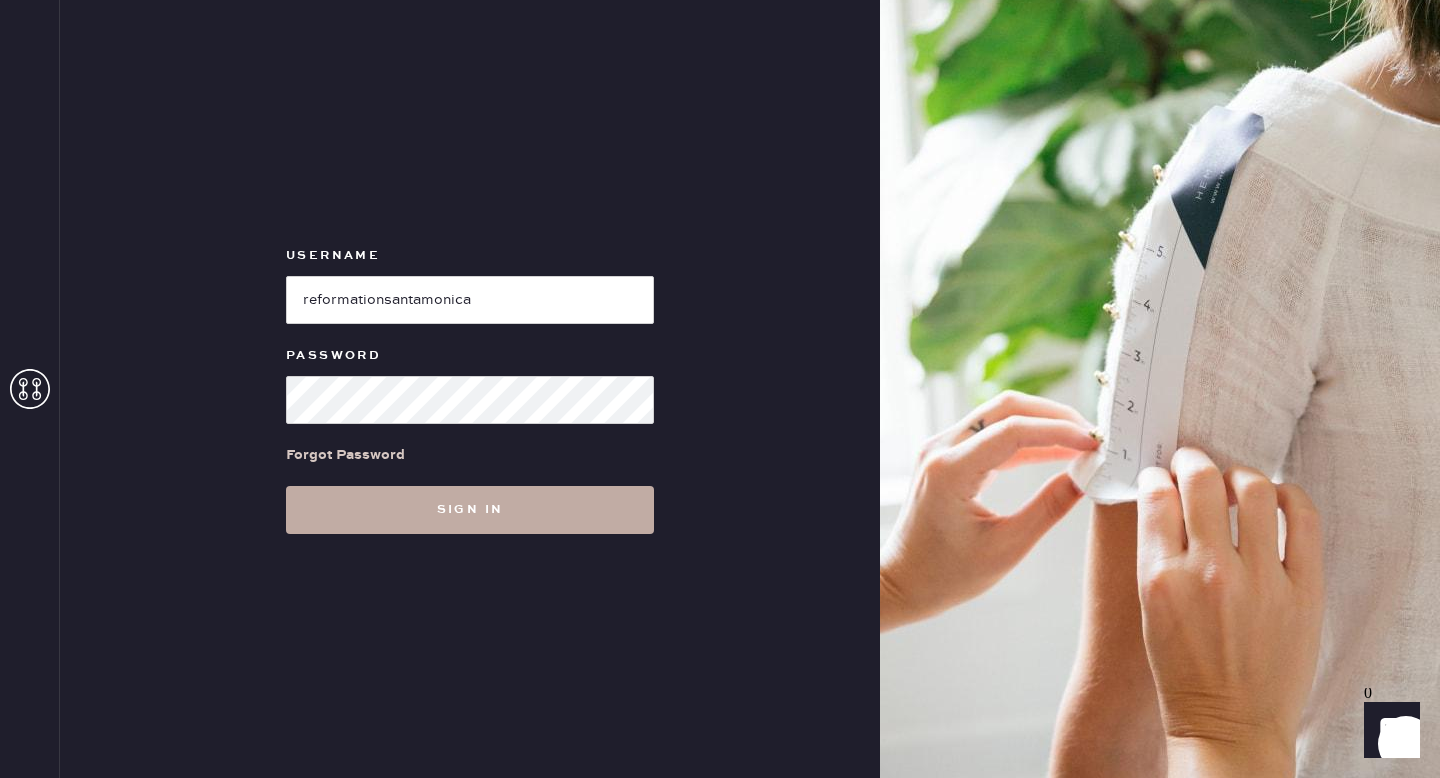 click on "Sign in" at bounding box center [470, 510] 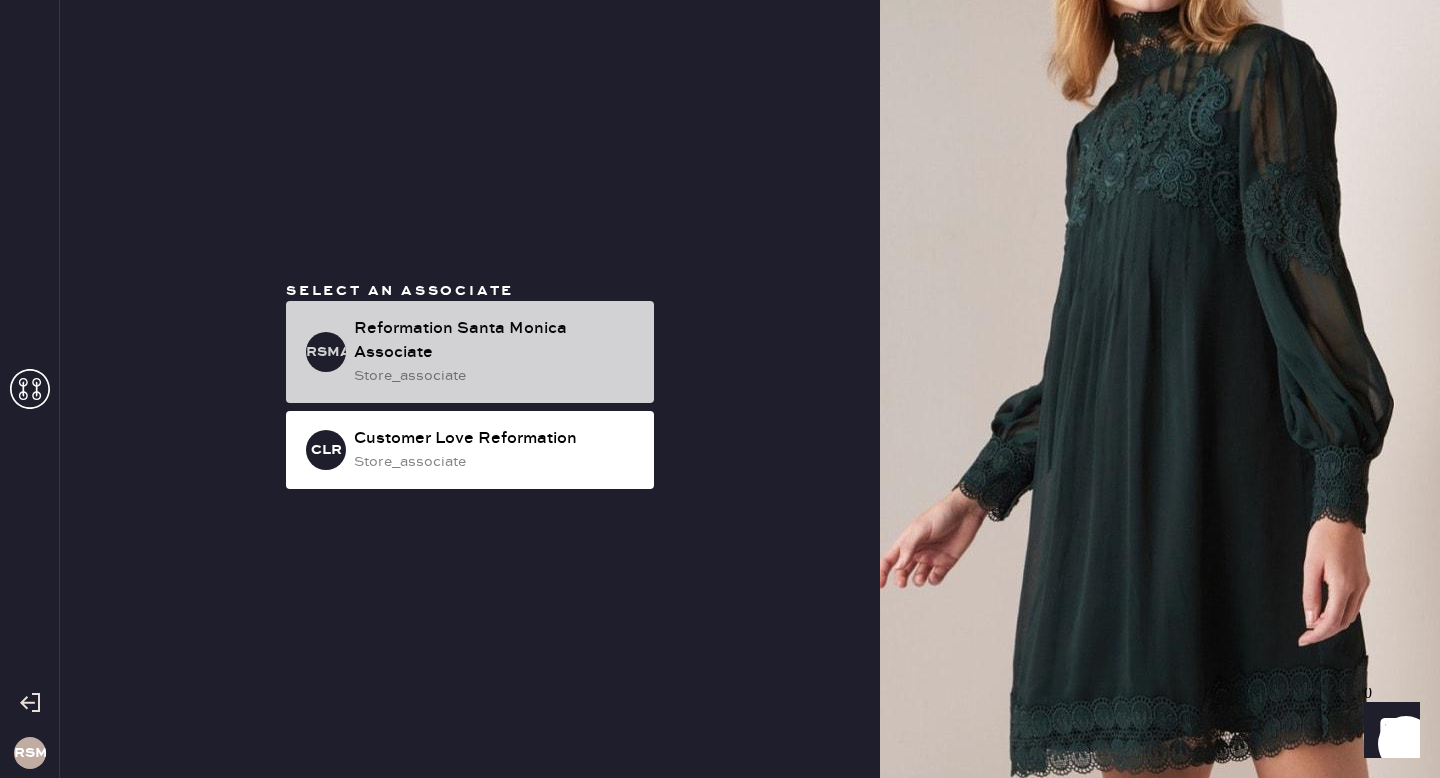click on "Reformation Santa Monica Associate" at bounding box center (496, 341) 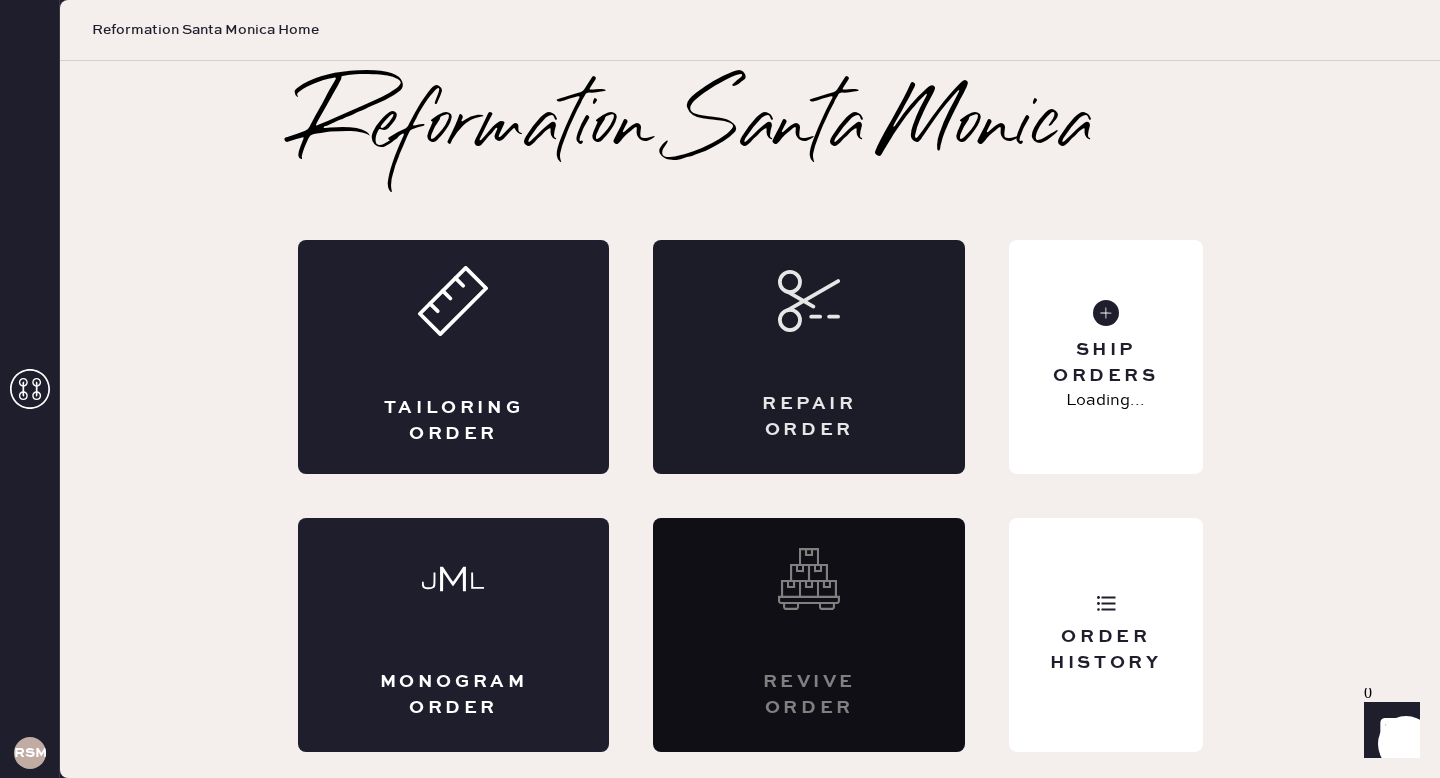 click on "Repair Order" at bounding box center (809, 357) 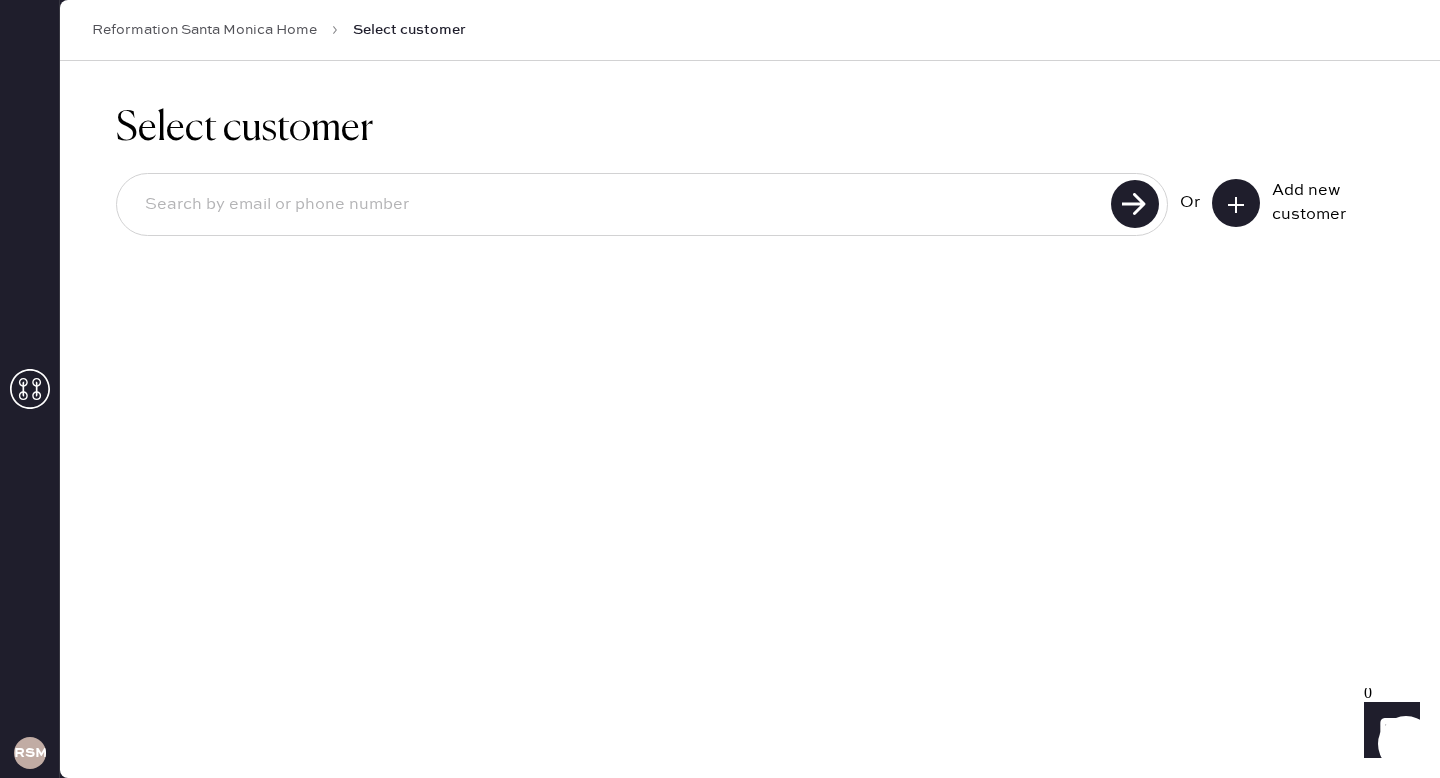 click at bounding box center (617, 205) 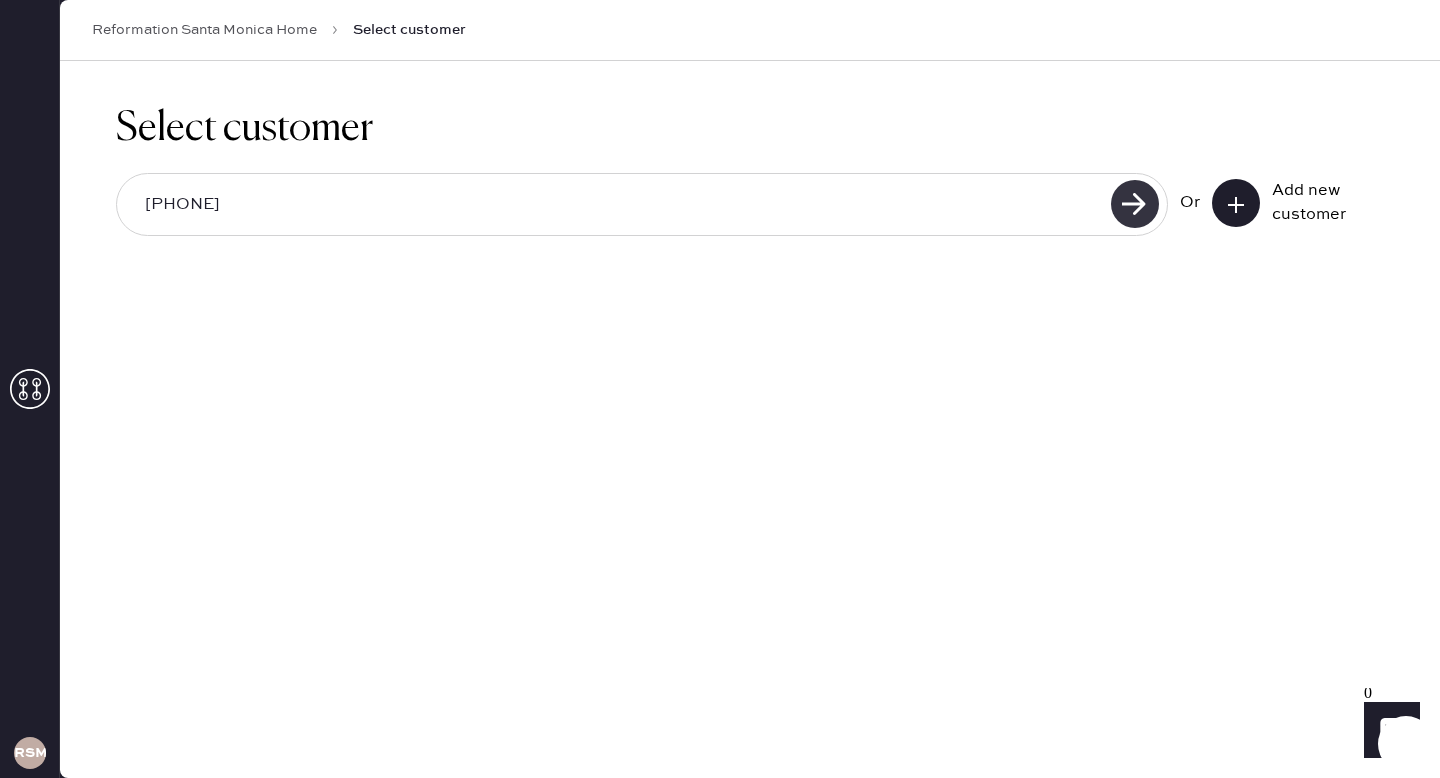 type on "[PHONE]" 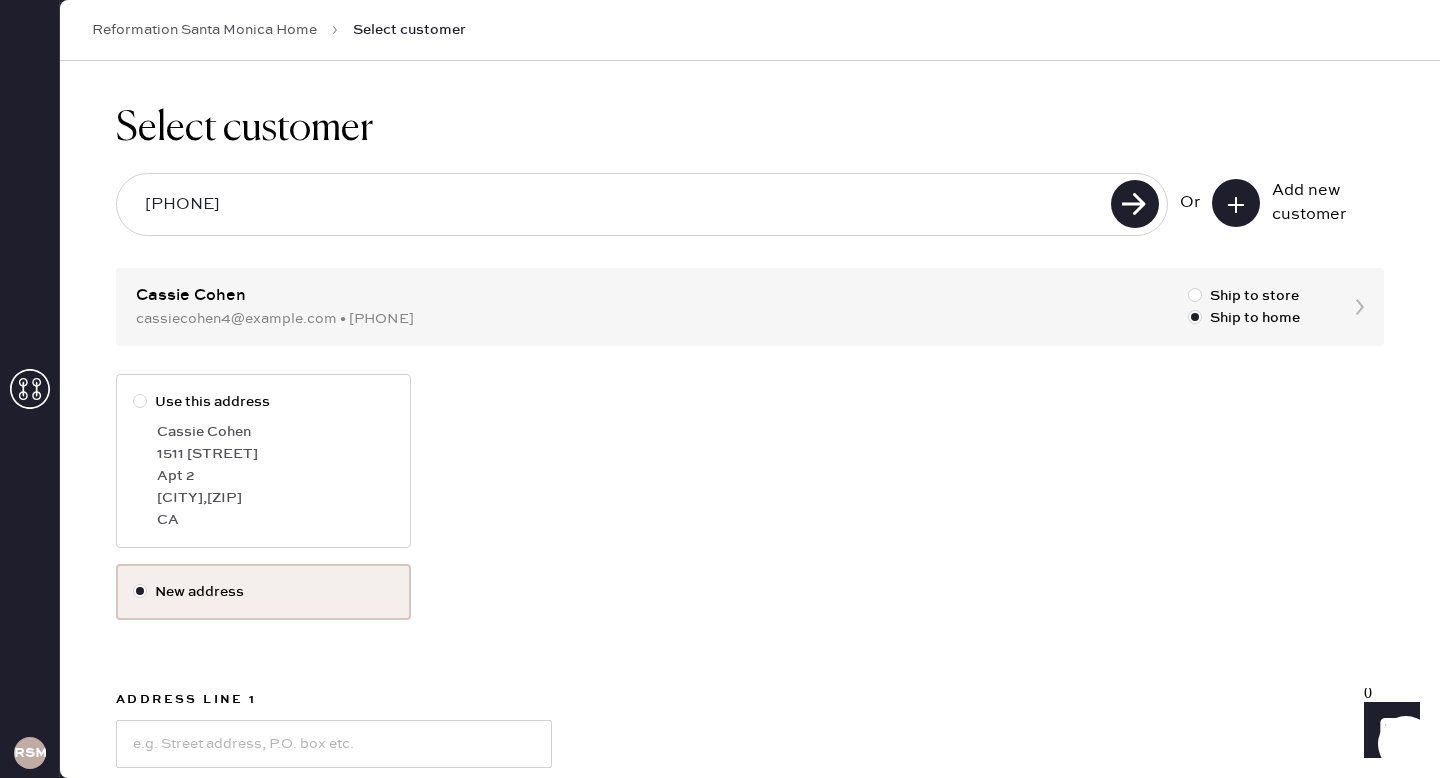 click at bounding box center (144, 402) 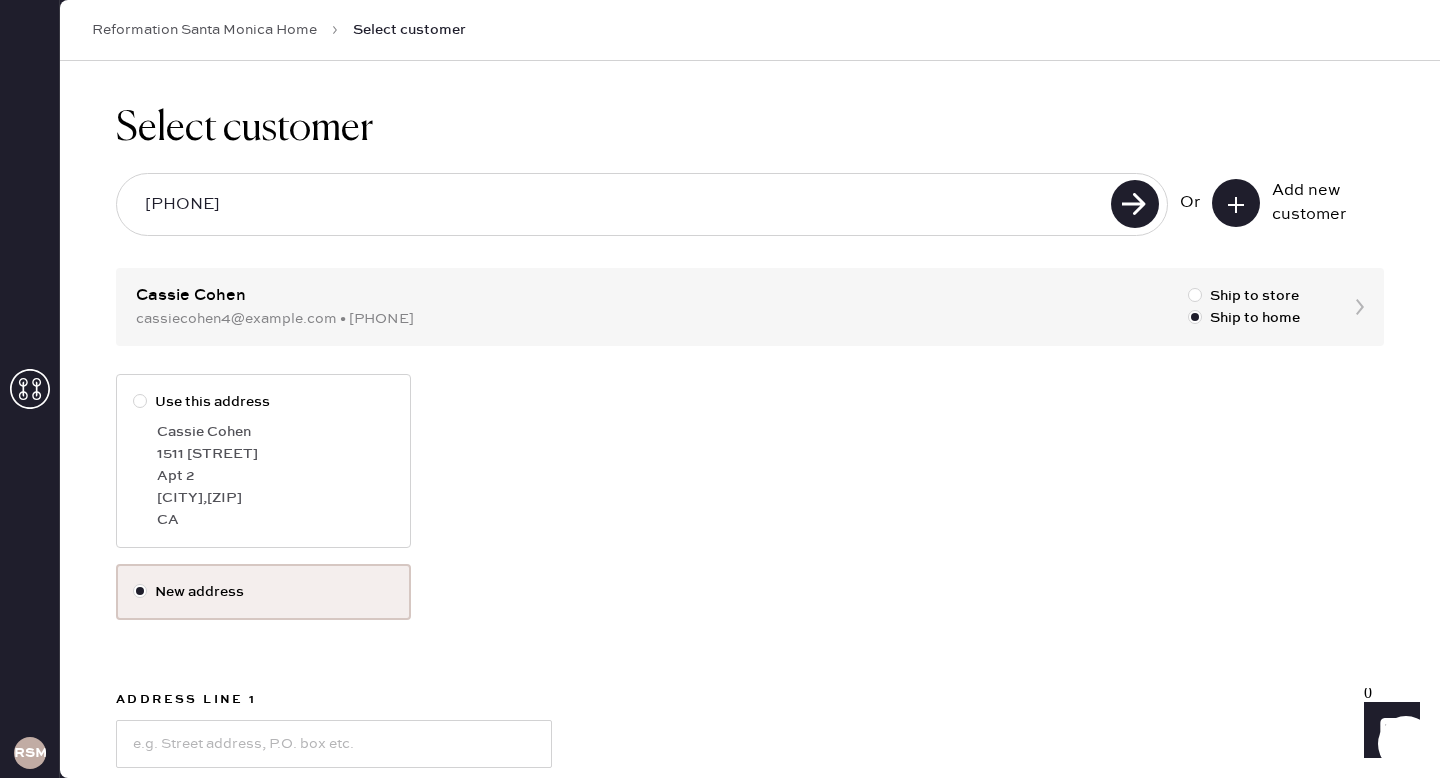 radio on "true" 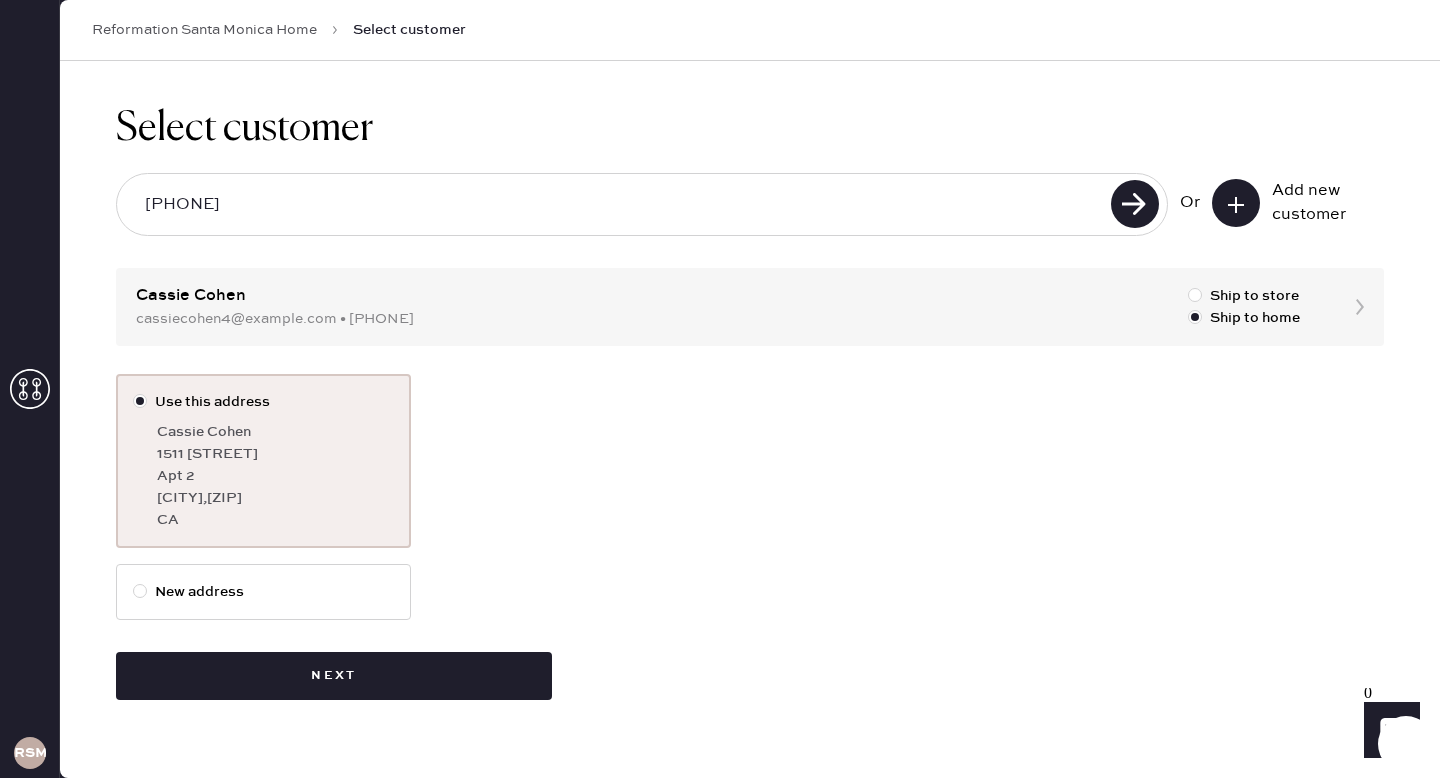 click at bounding box center [144, 402] 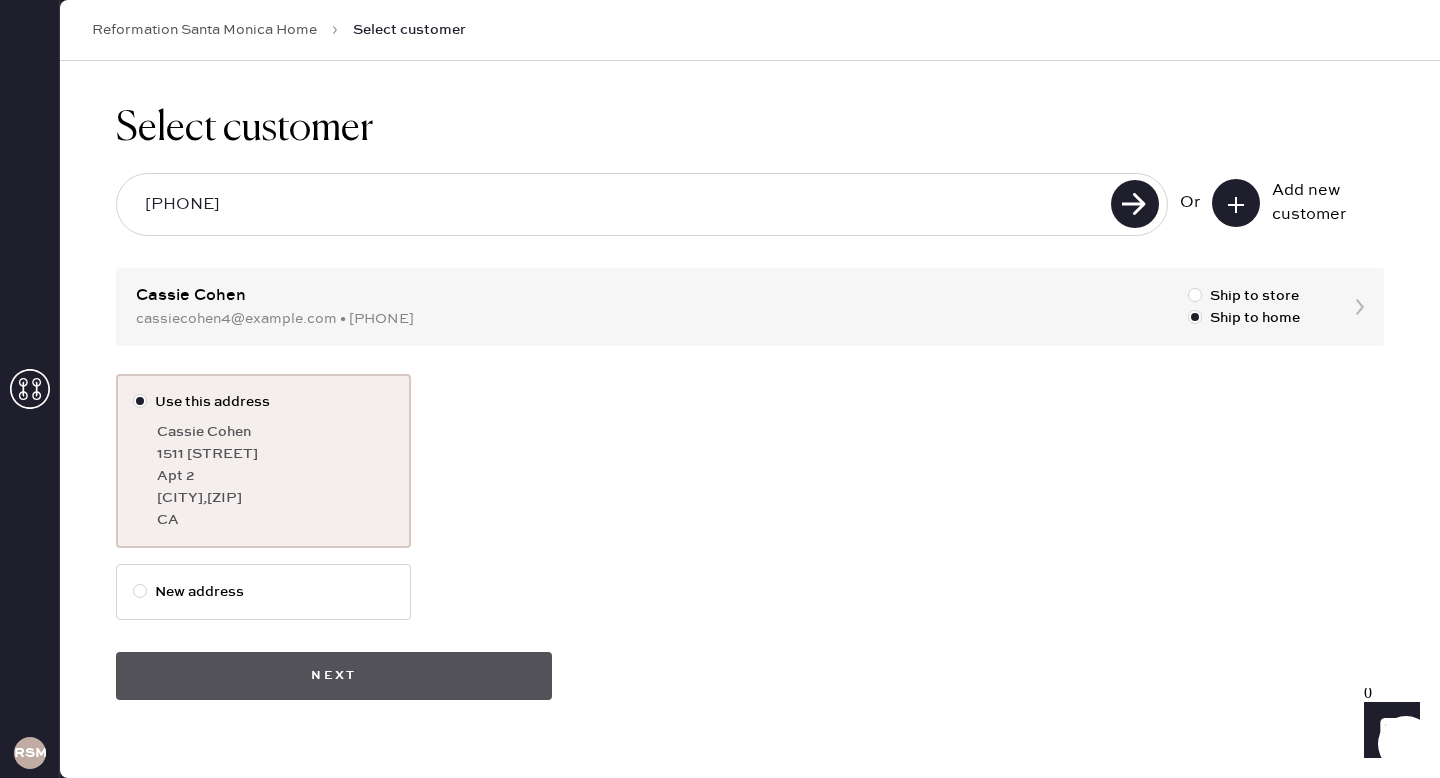 click on "Next" at bounding box center (334, 676) 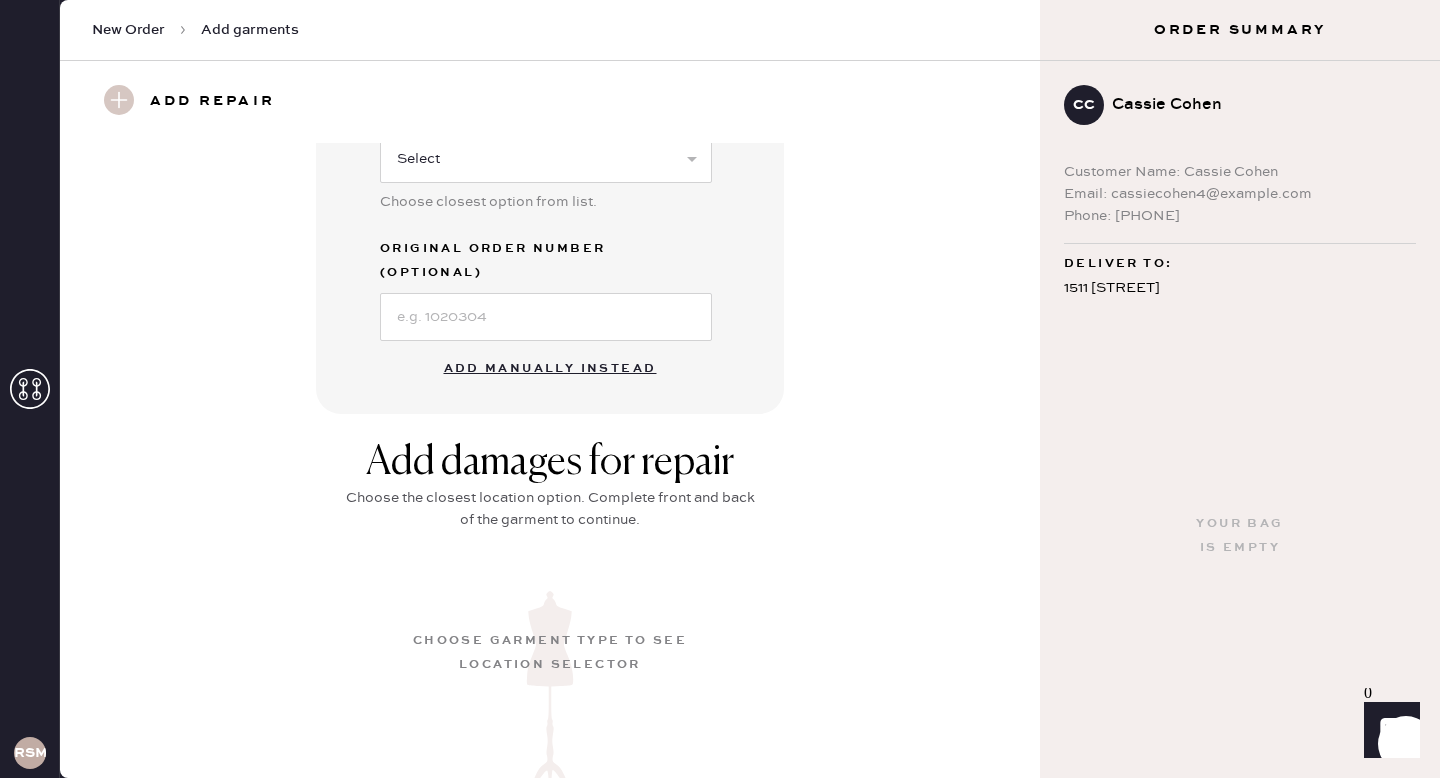 scroll, scrollTop: 680, scrollLeft: 0, axis: vertical 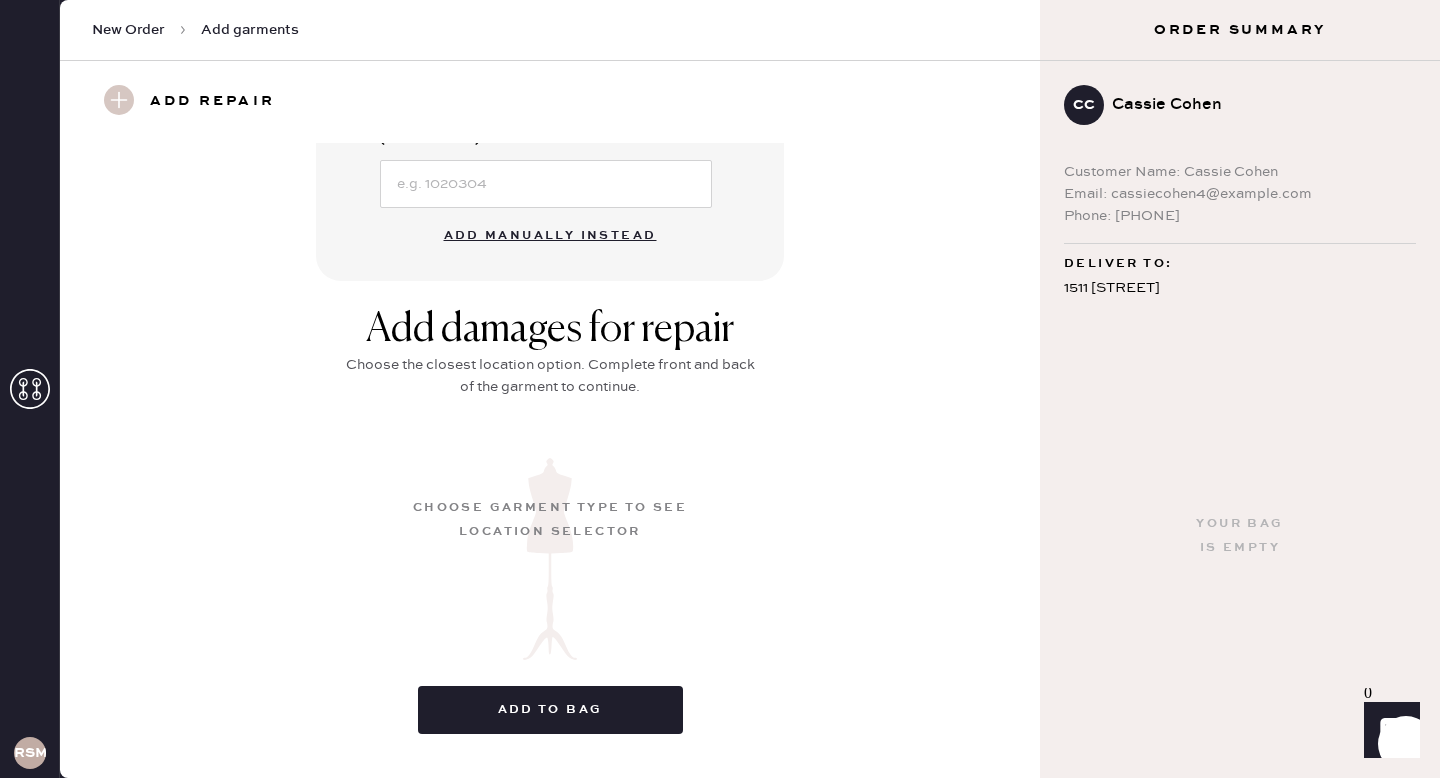 click on "Add manually instead" at bounding box center (550, 236) 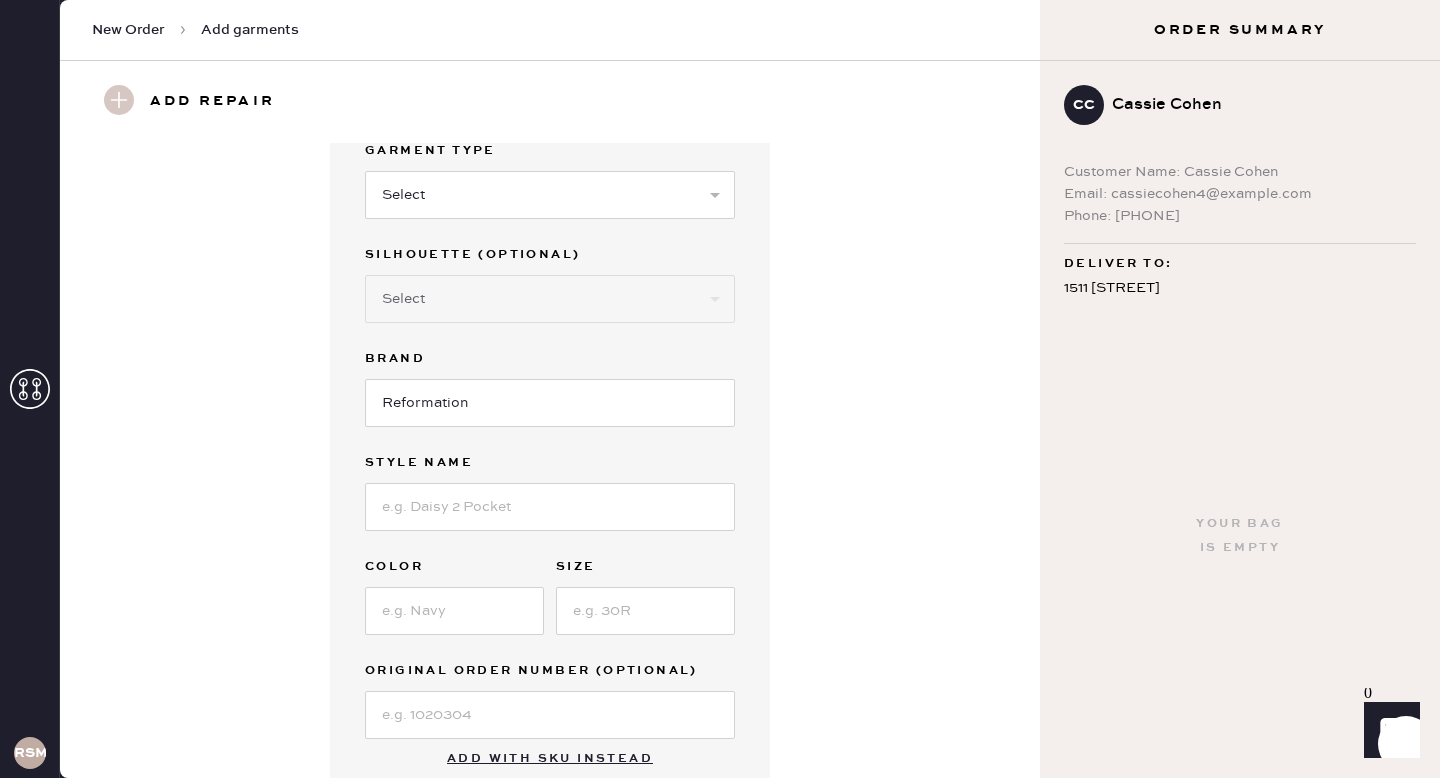 scroll, scrollTop: 0, scrollLeft: 0, axis: both 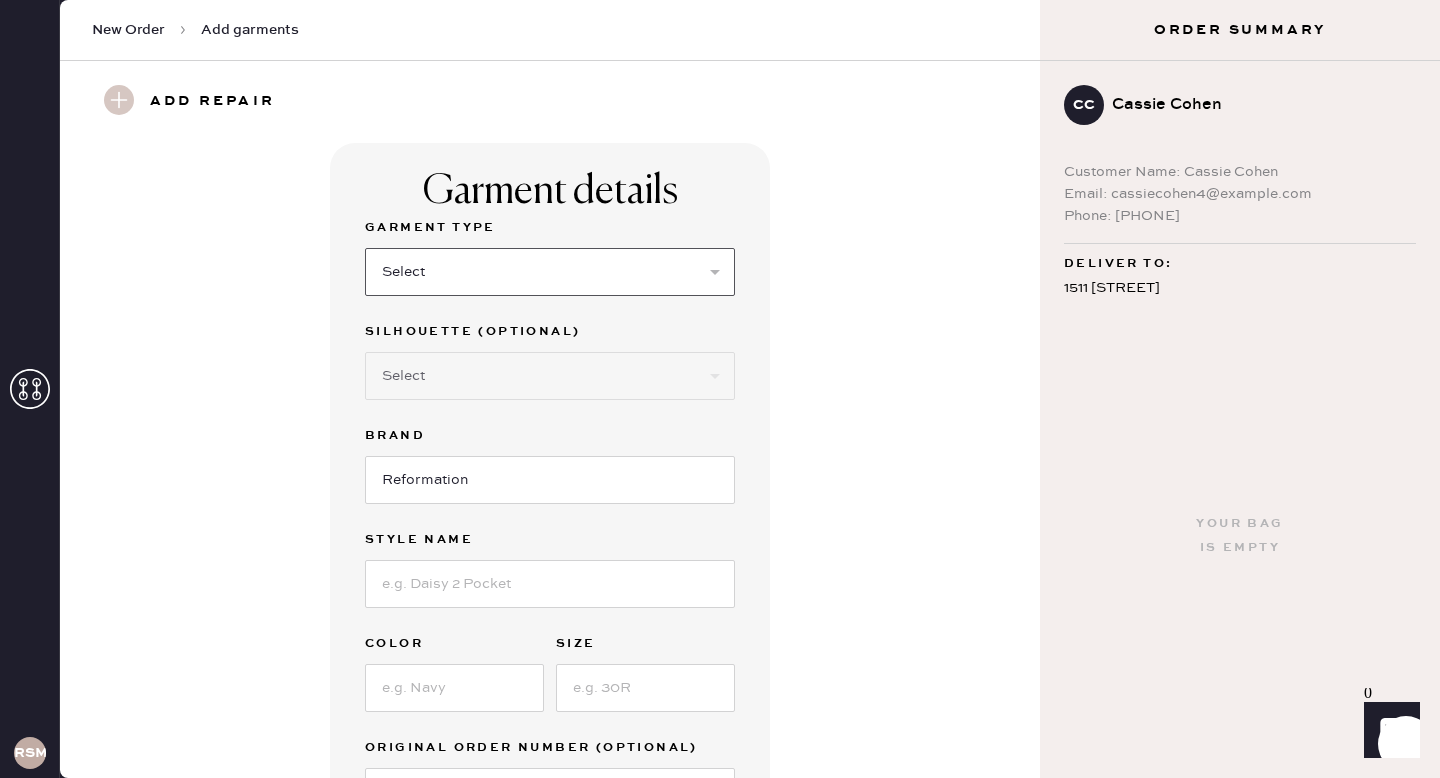 click on "Select Basic Skirt Jeans Leggings Pants Shorts Basic Sleeved Dress Basic Sleeveless Dress Basic Strap Dress Strap Jumpsuit Button Down Top Sleeved Top Sleeveless Top" at bounding box center (550, 272) 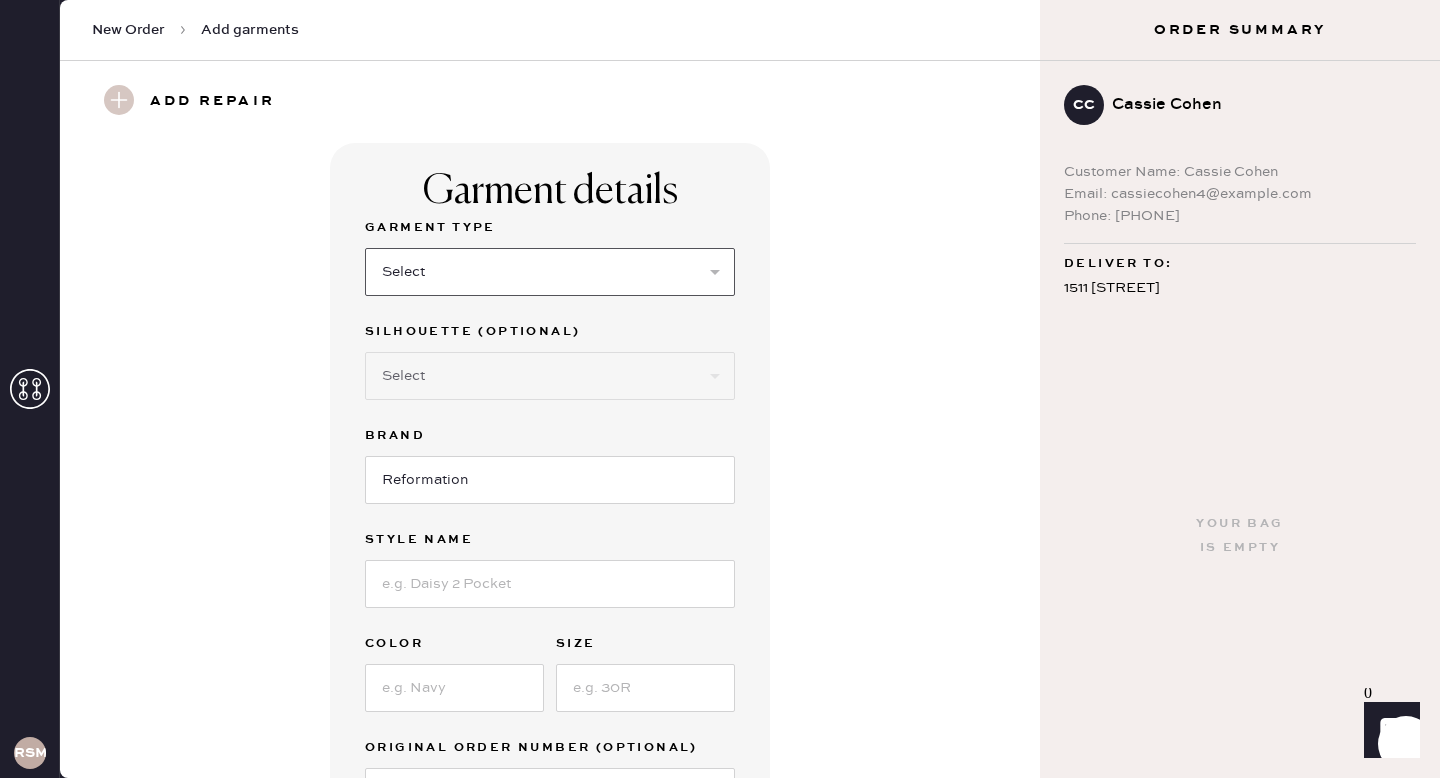 select on "8" 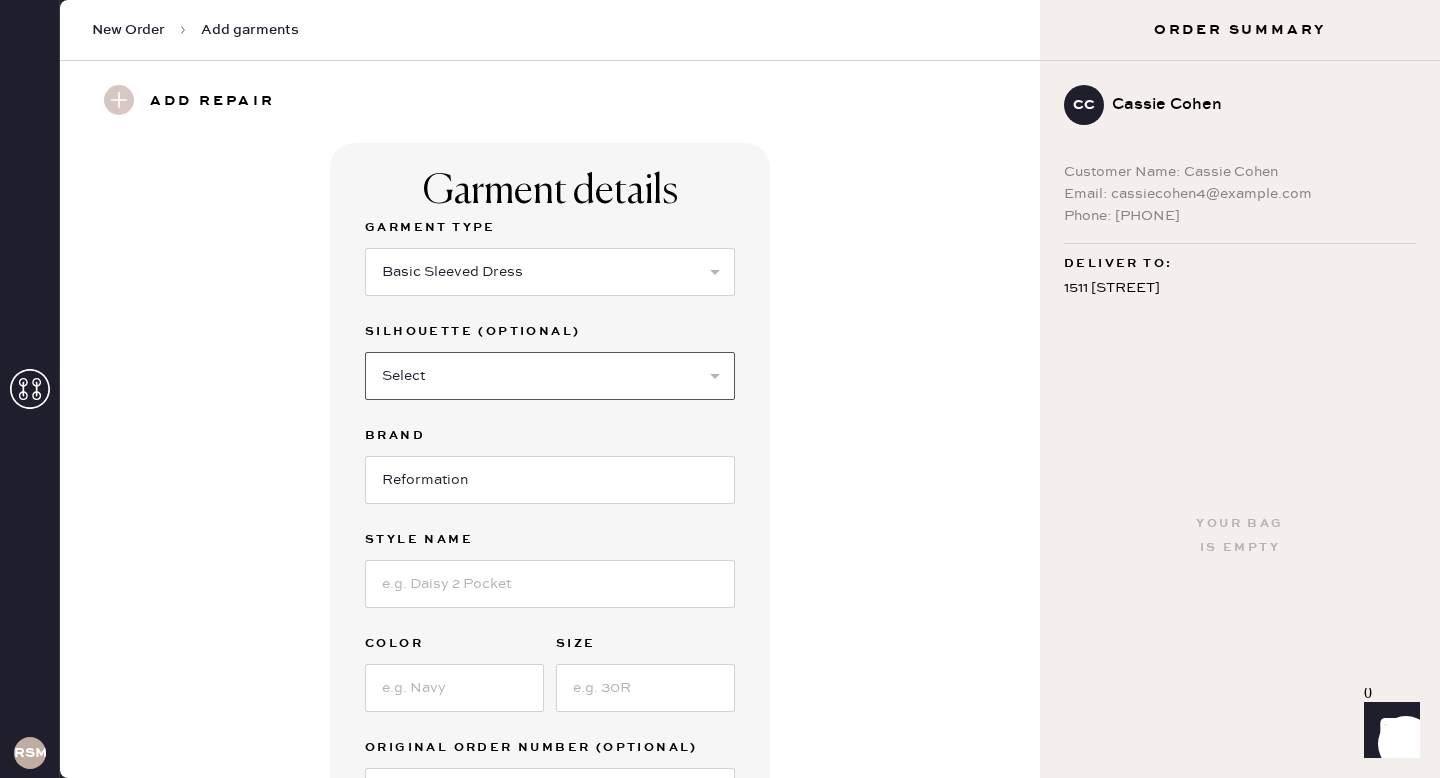 click on "Select Maxi Dress Midi Dress Mini Dress Other" at bounding box center (550, 376) 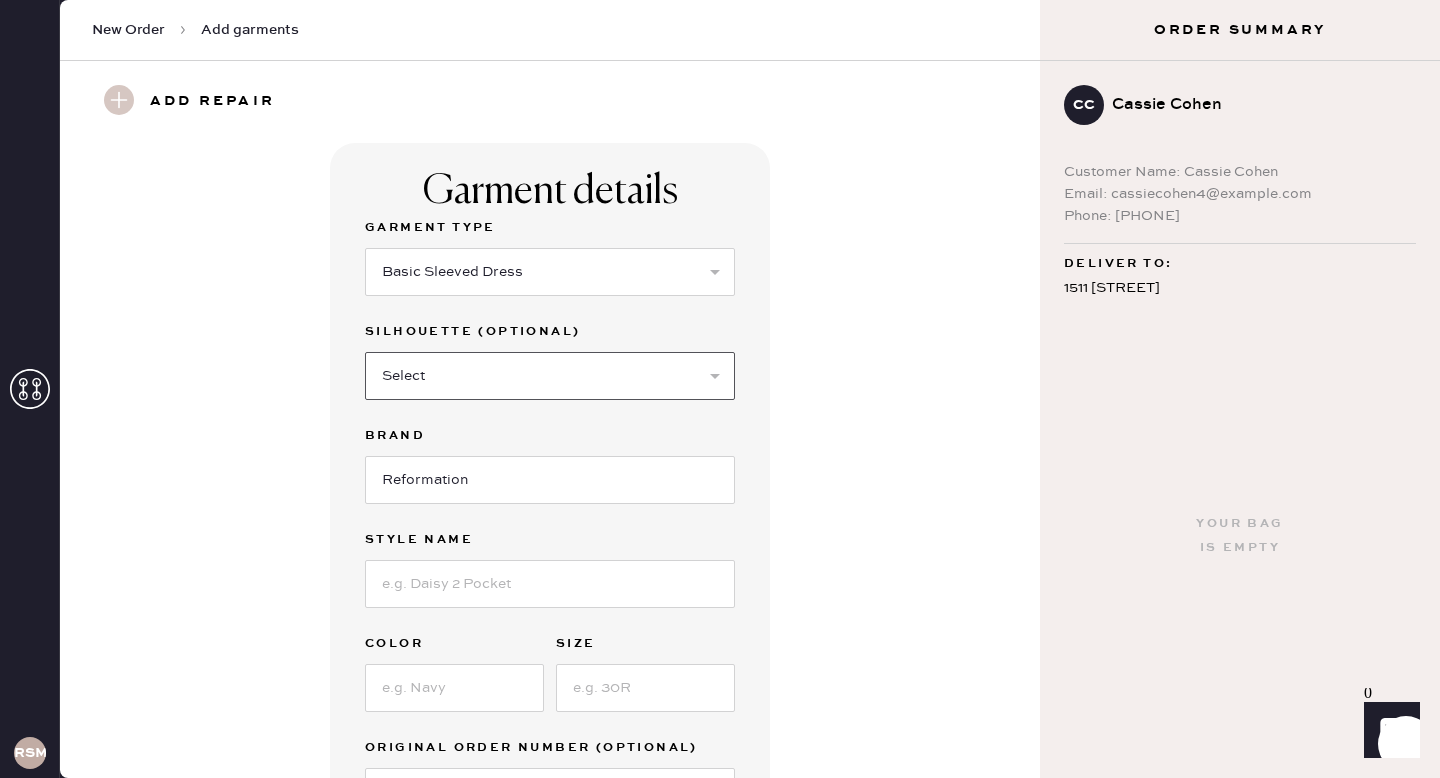 select on "27" 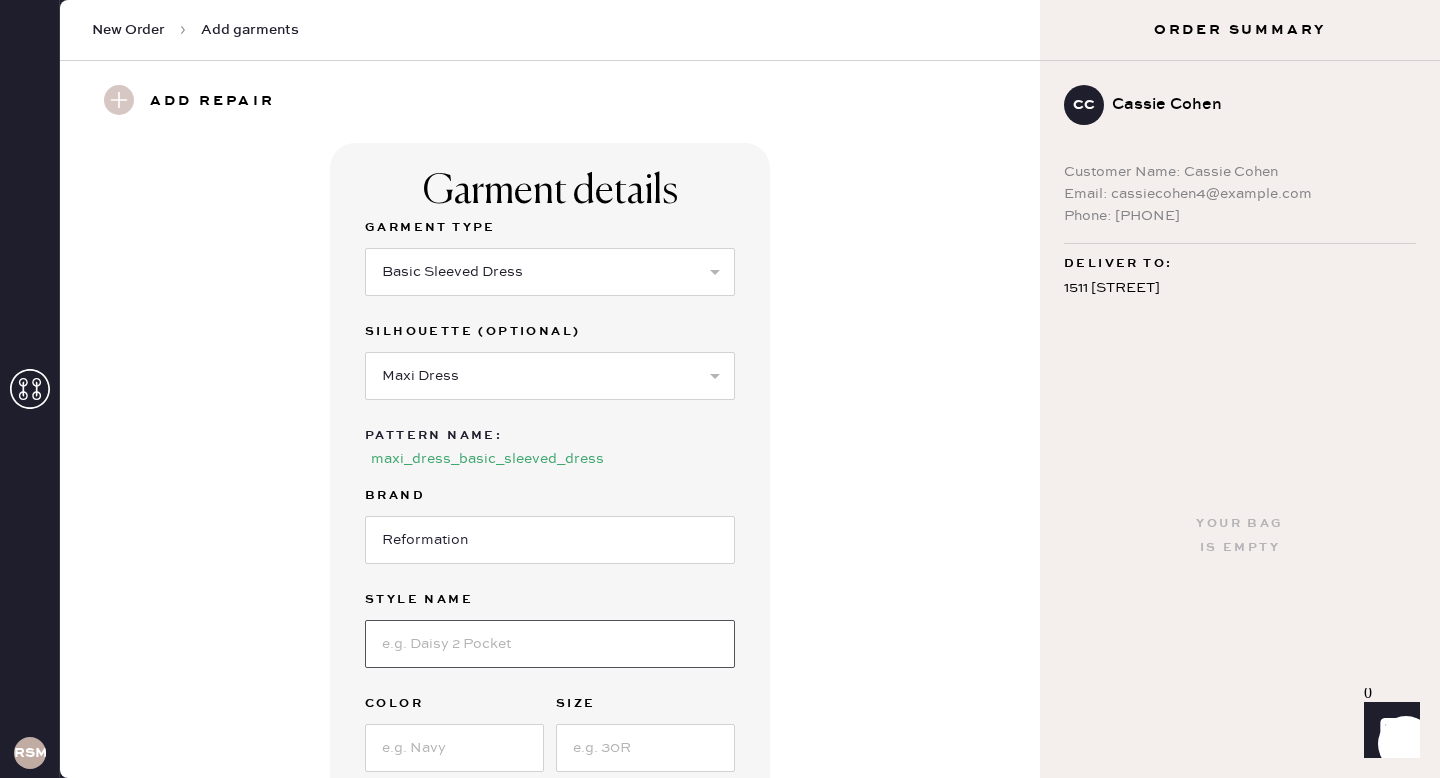 click at bounding box center [550, 644] 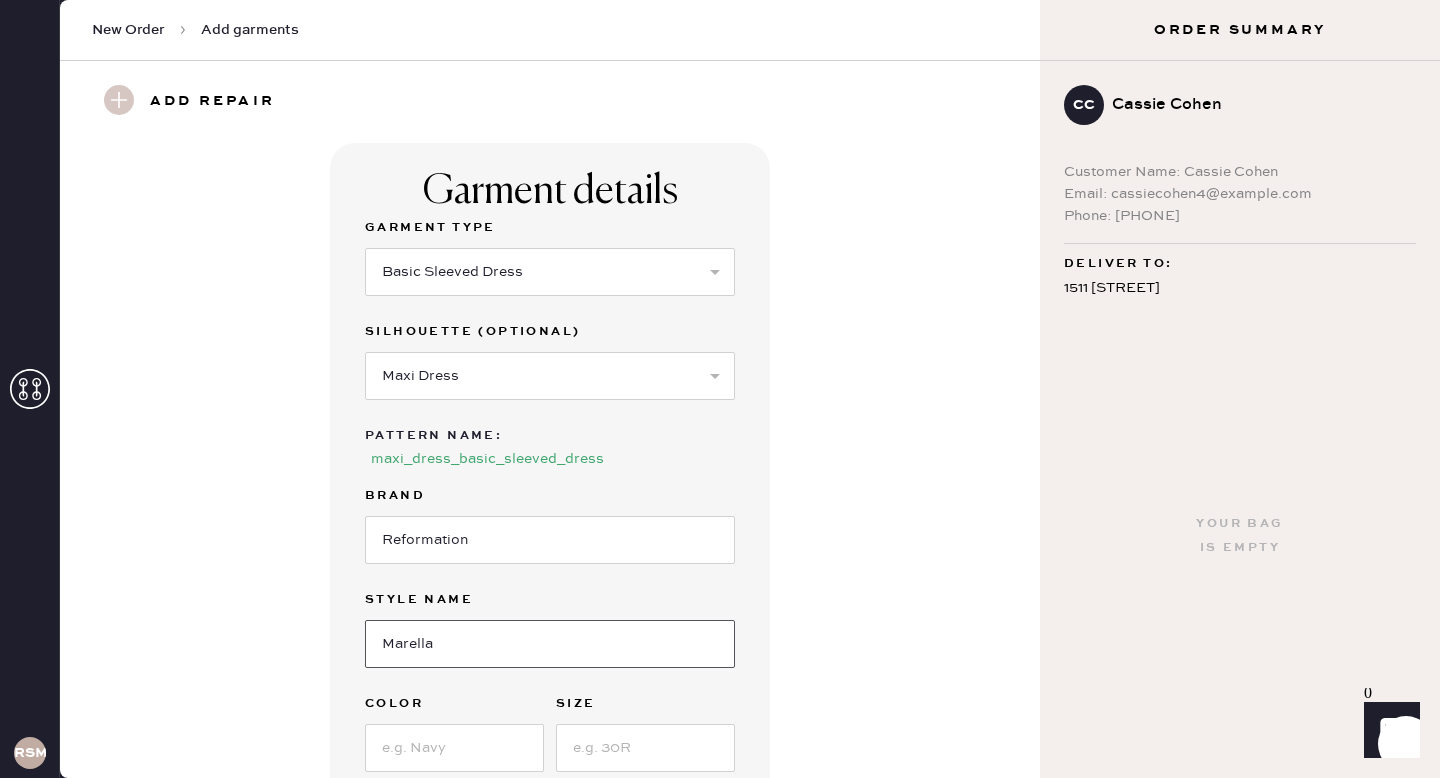 type on "Marella" 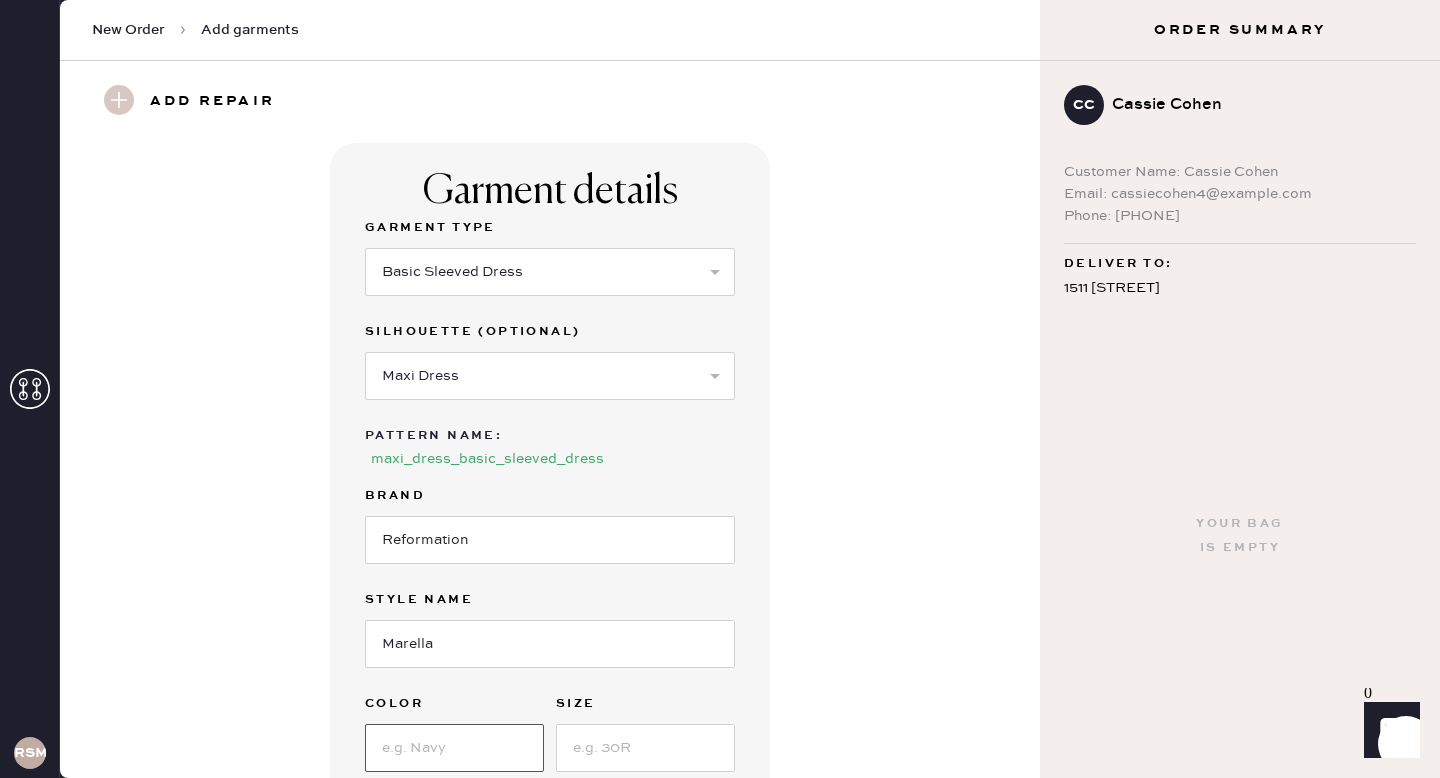 click at bounding box center [454, 748] 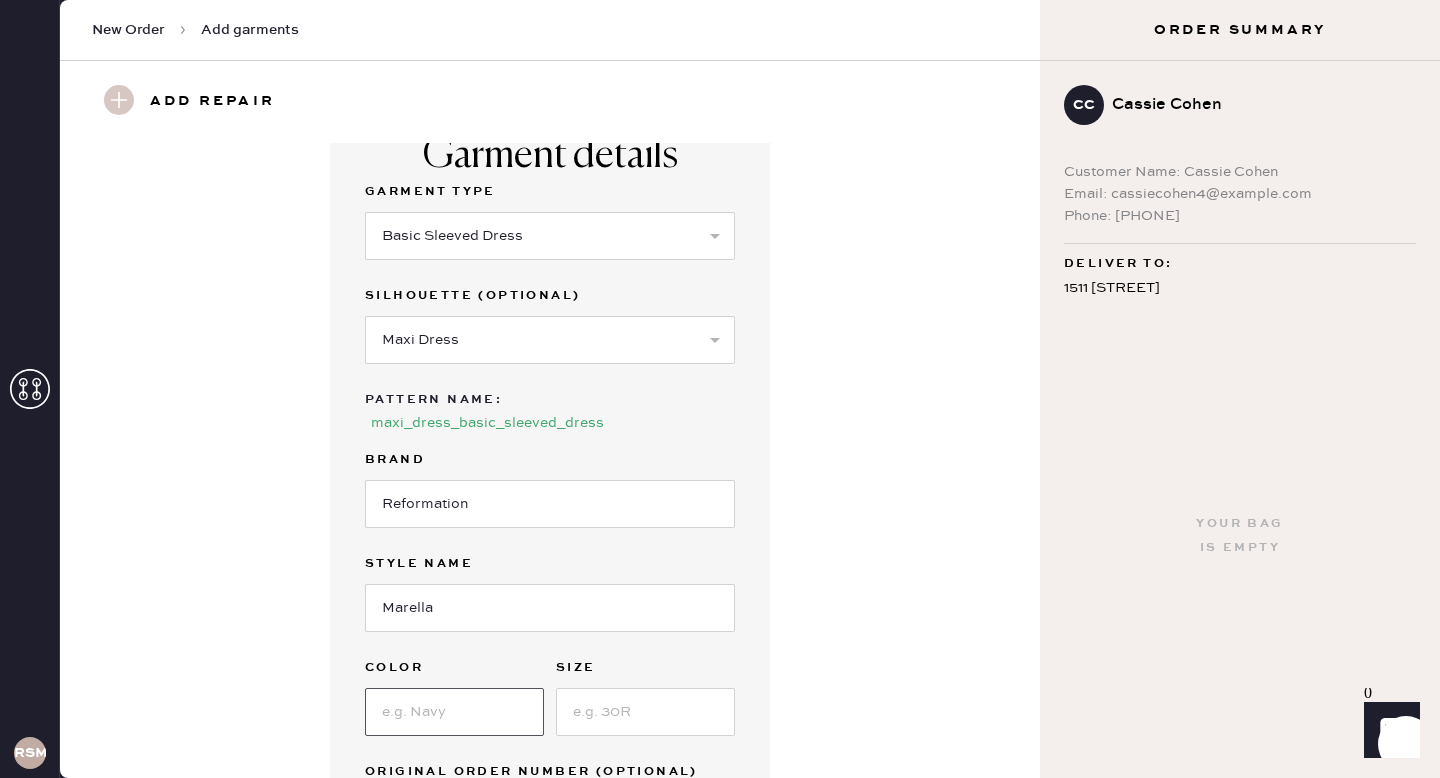 scroll, scrollTop: 35, scrollLeft: 0, axis: vertical 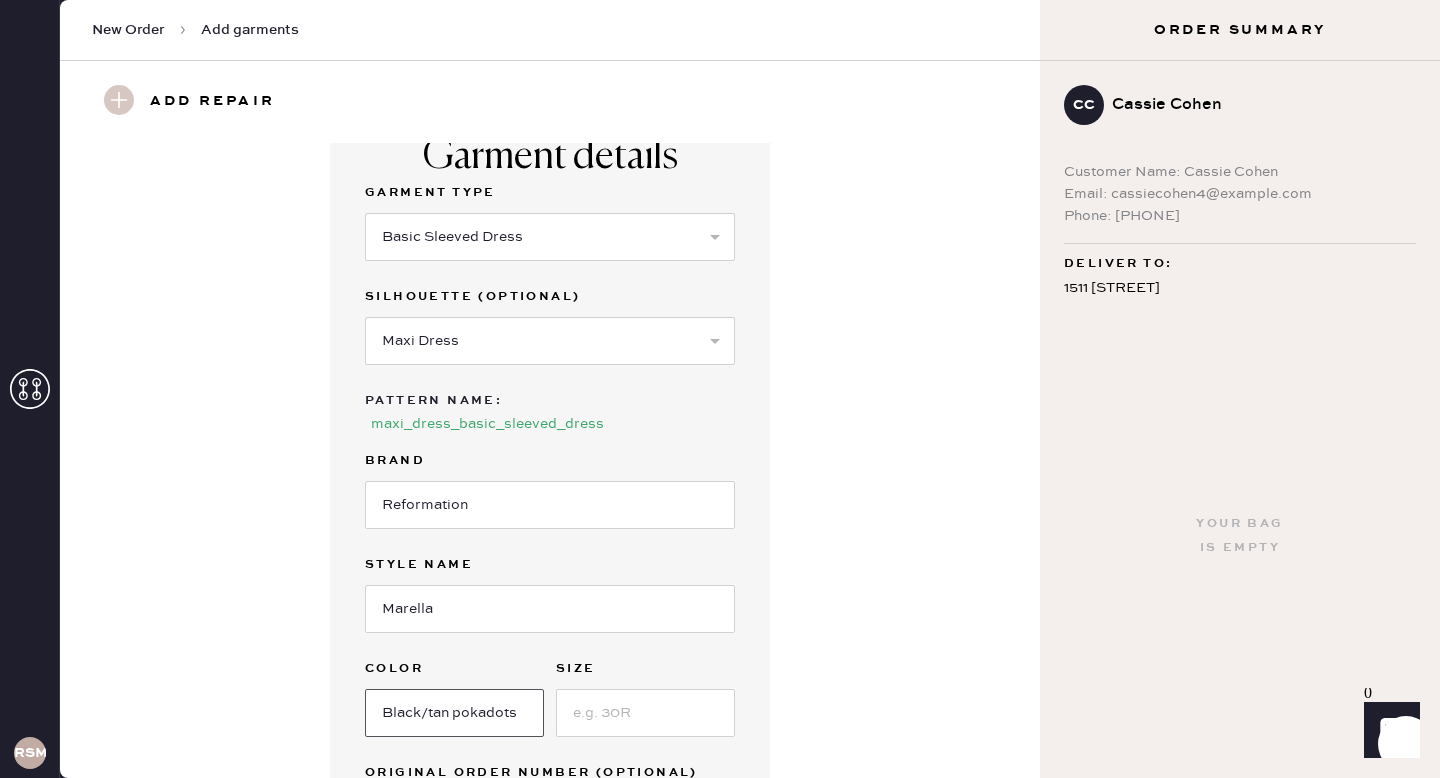 click on "Black/tan pokadots" at bounding box center (454, 713) 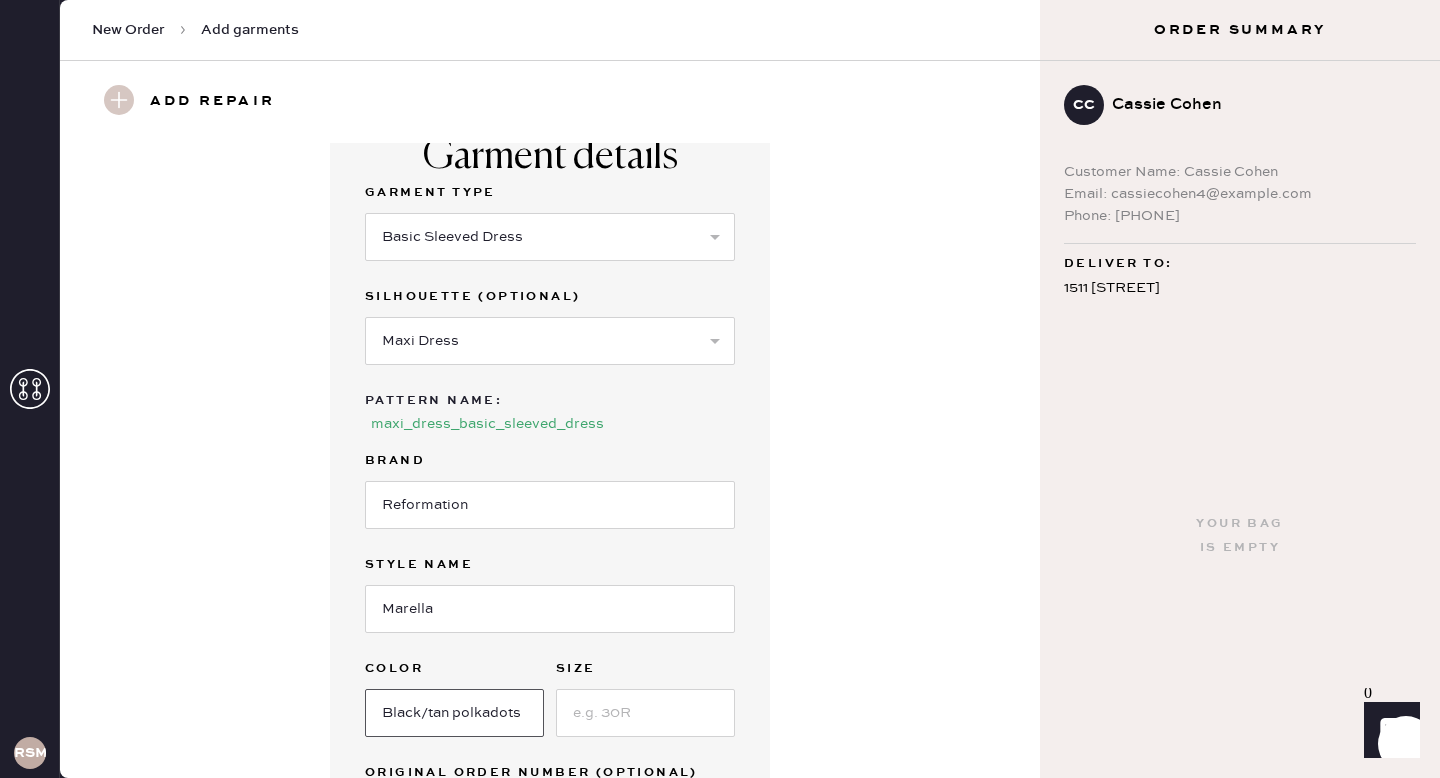 type on "Black/tan polkadots" 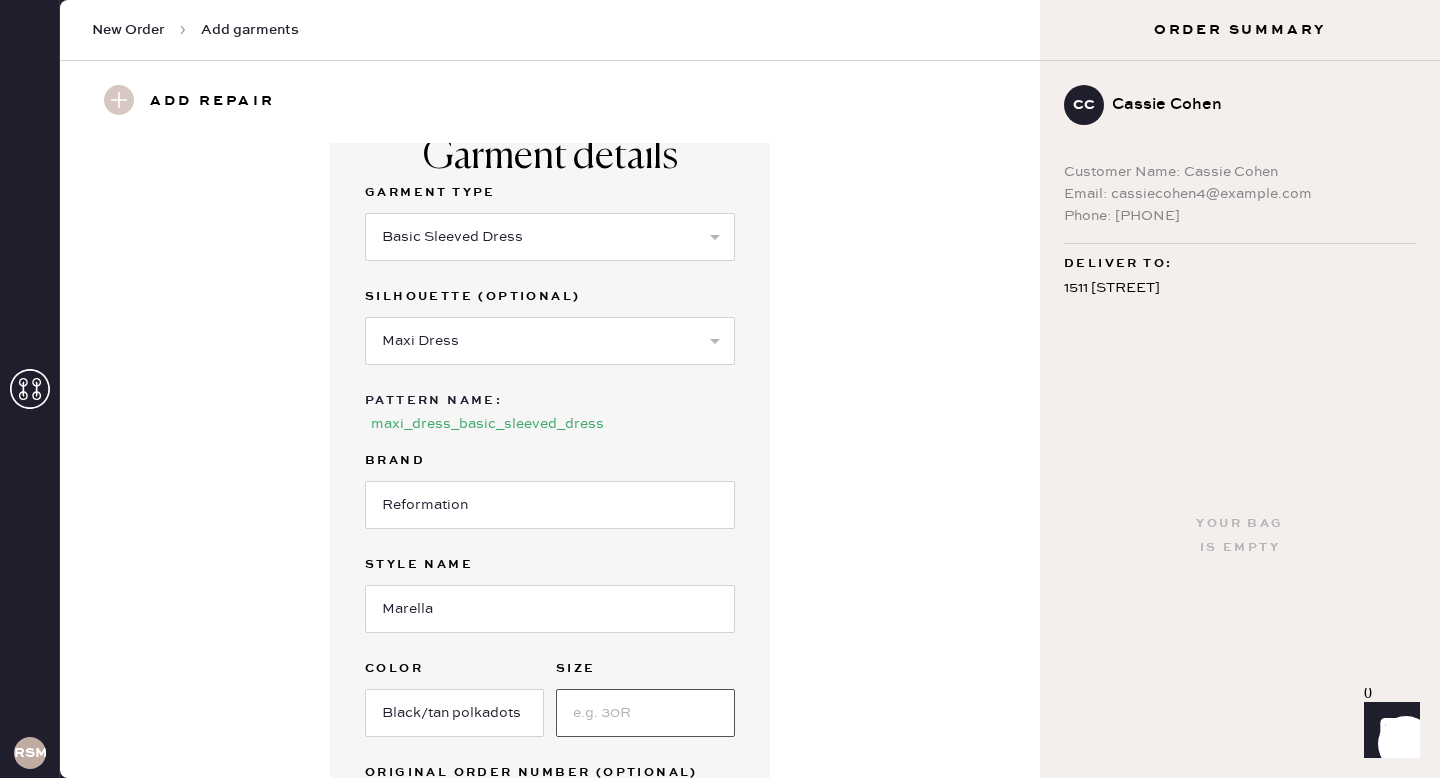 click at bounding box center [645, 713] 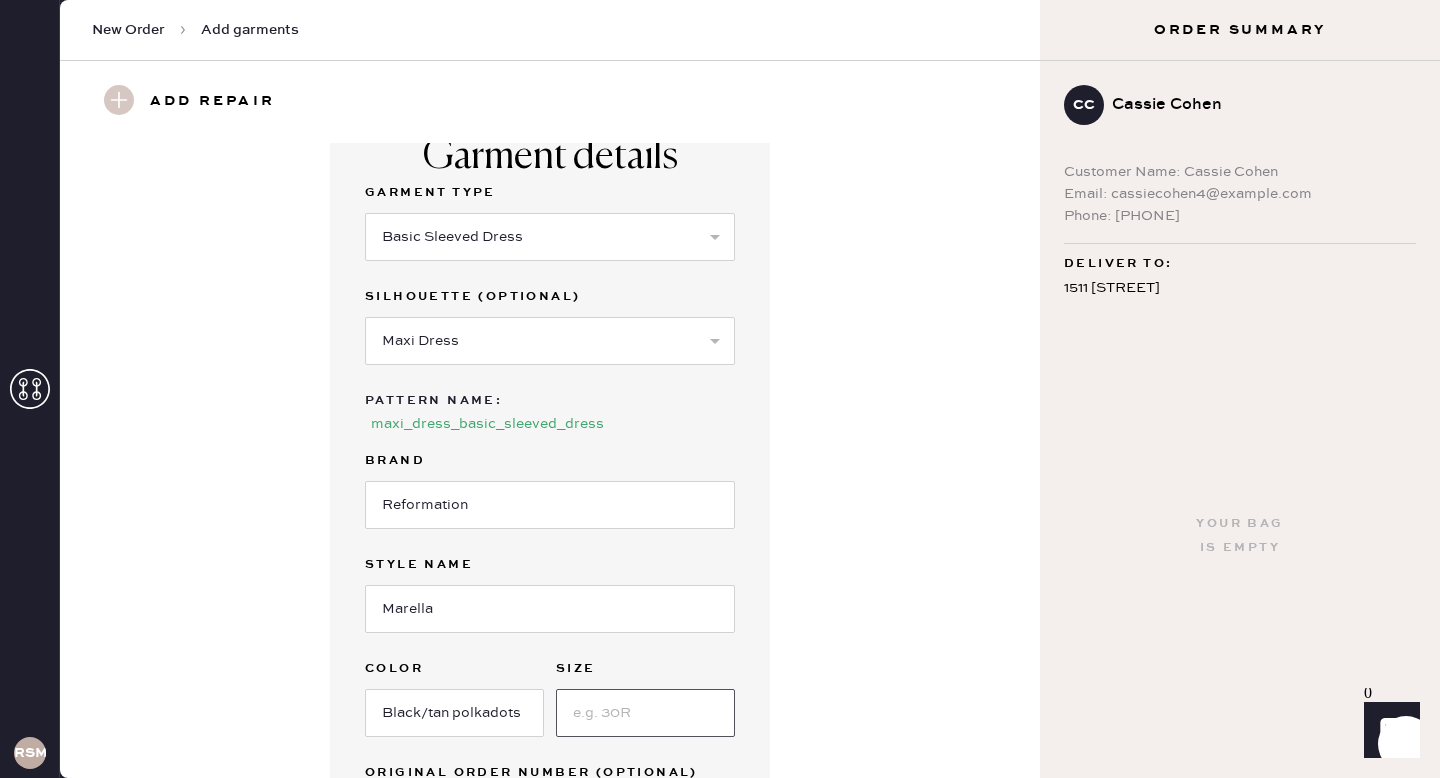 type on "2" 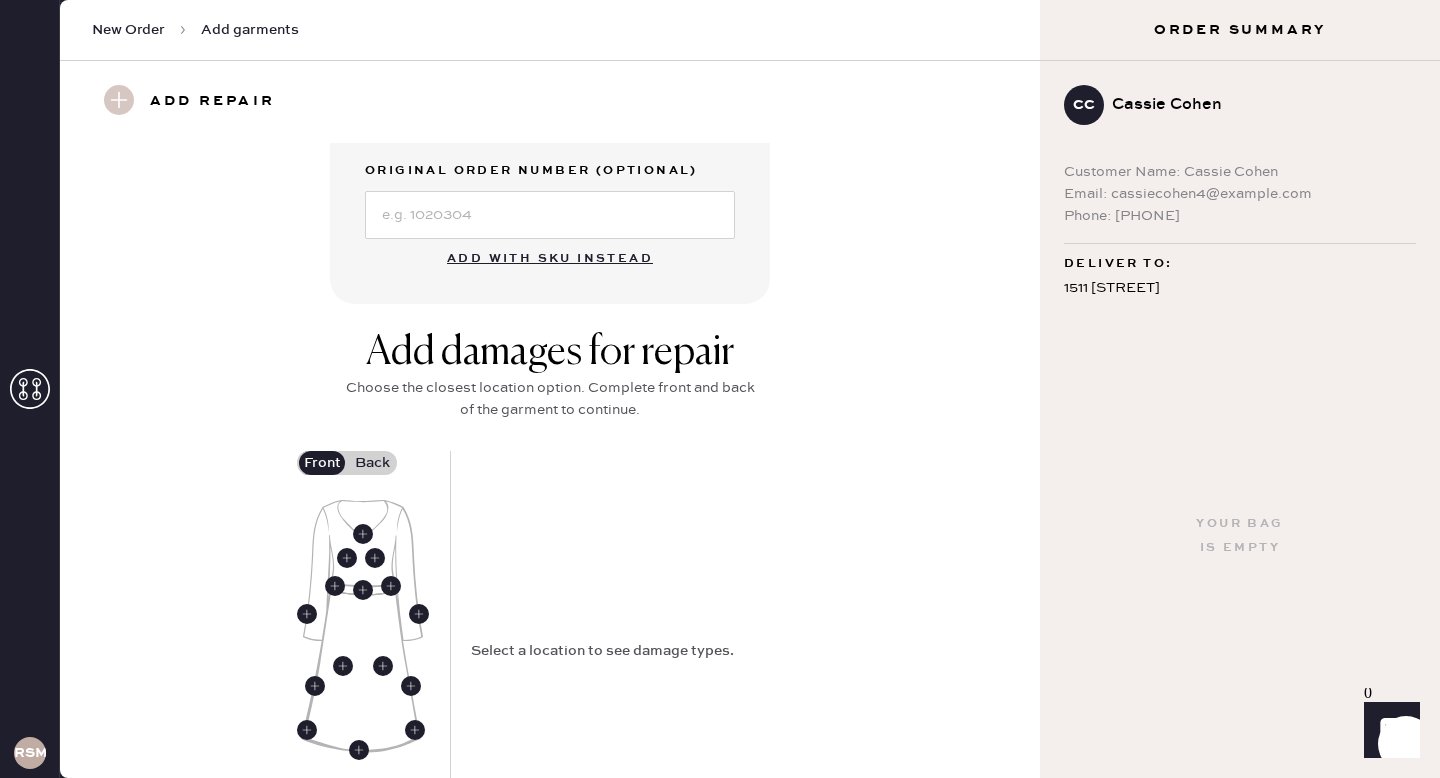 scroll, scrollTop: 0, scrollLeft: 0, axis: both 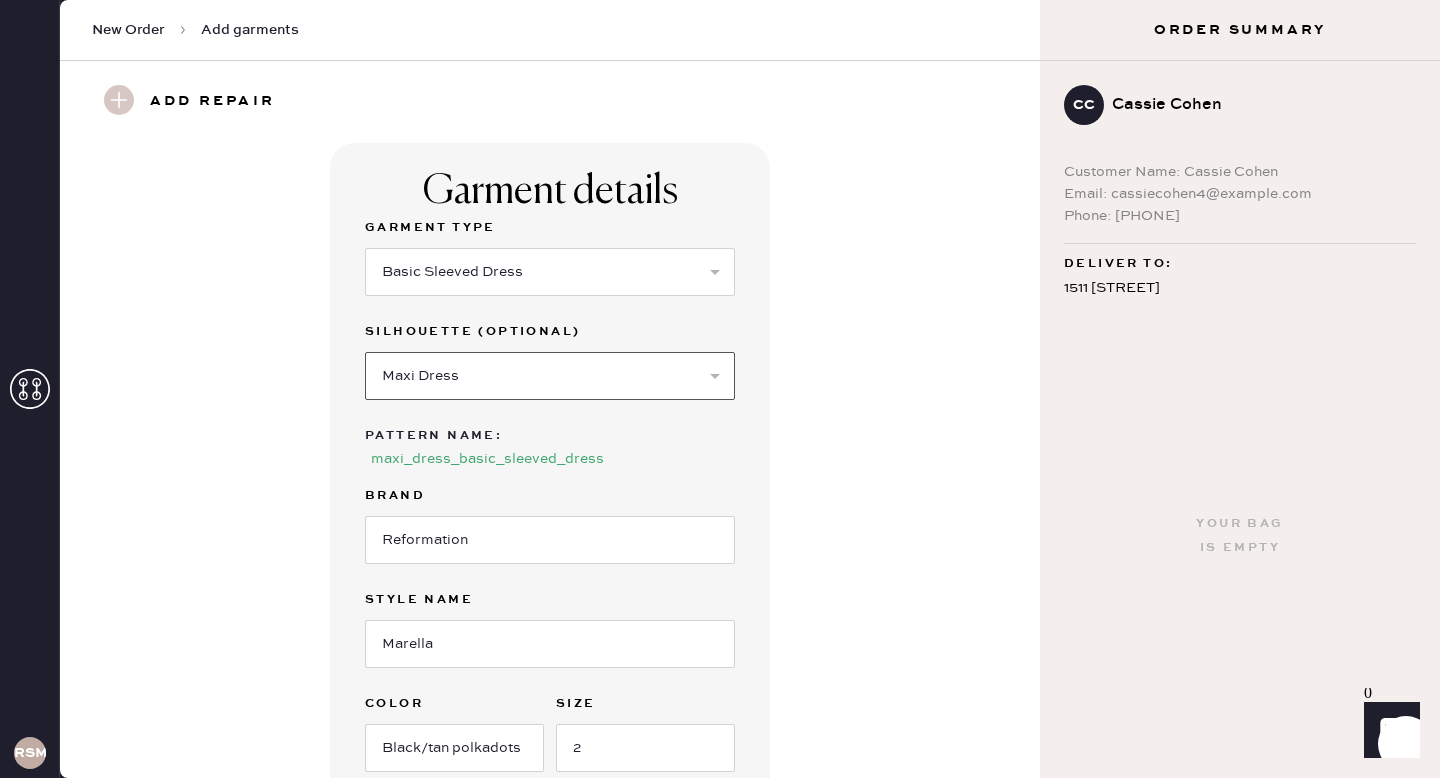 click on "Select Maxi Dress Midi Dress Mini Dress Other" at bounding box center [550, 376] 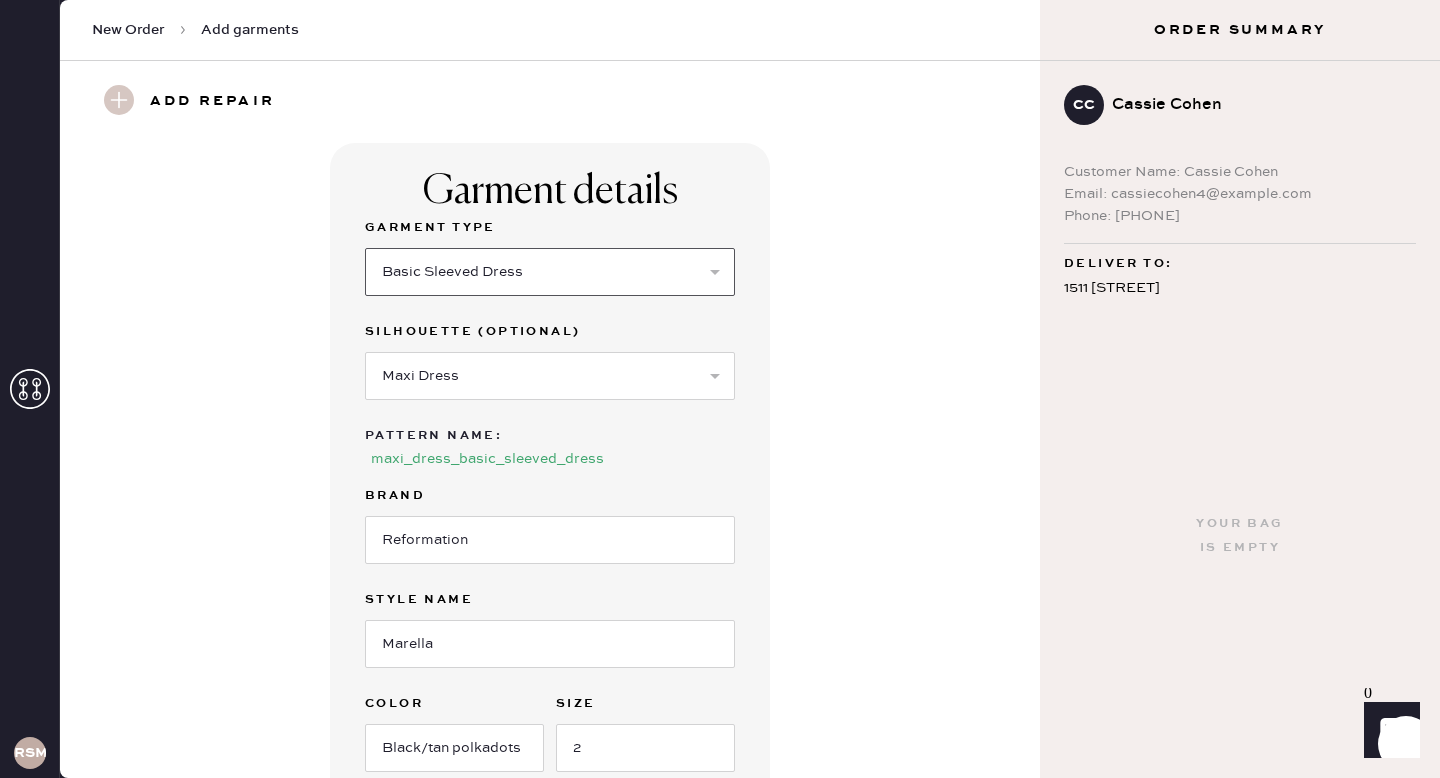 click on "Select Basic Skirt Jeans Leggings Pants Shorts Basic Sleeved Dress Basic Sleeveless Dress Basic Strap Dress Strap Jumpsuit Button Down Top Sleeved Top Sleeveless Top" at bounding box center [550, 272] 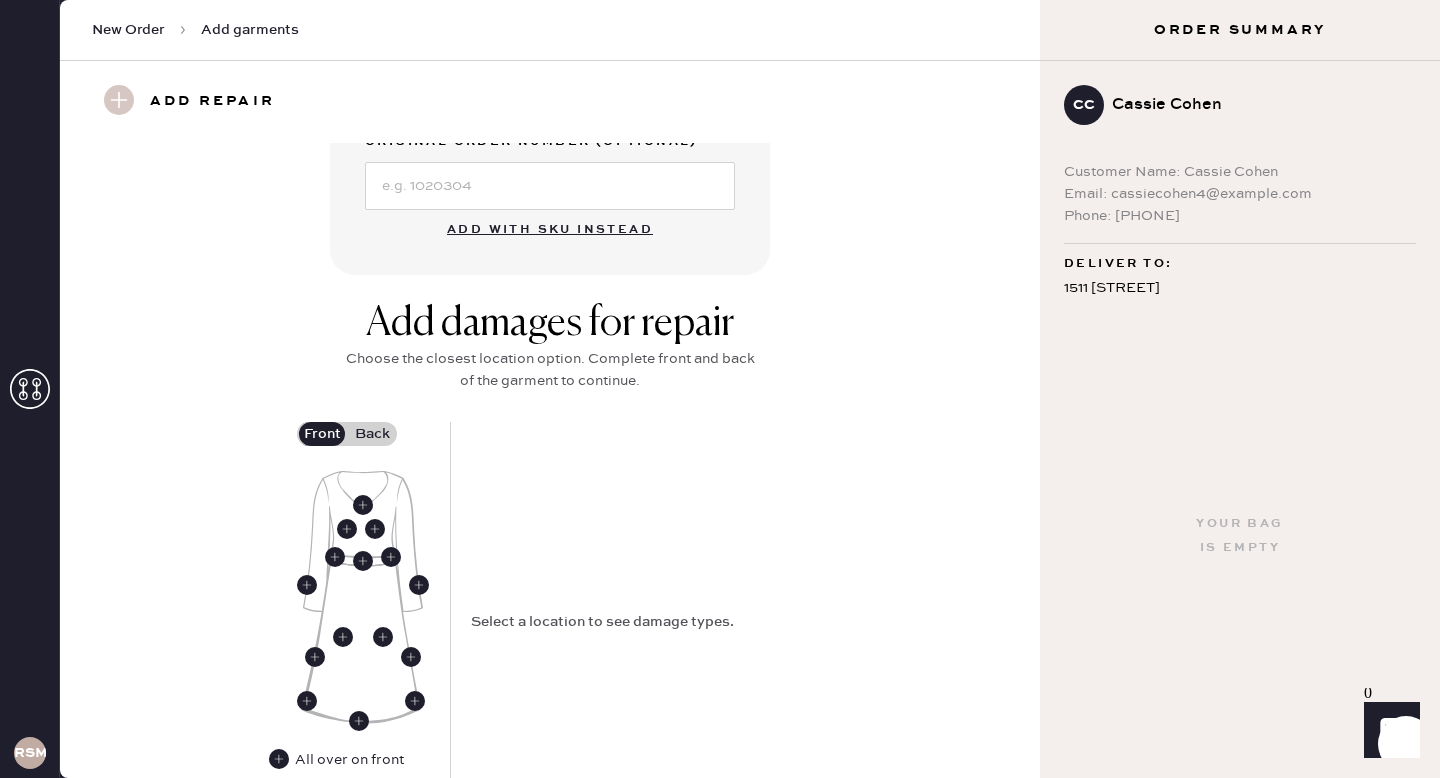 scroll, scrollTop: 850, scrollLeft: 0, axis: vertical 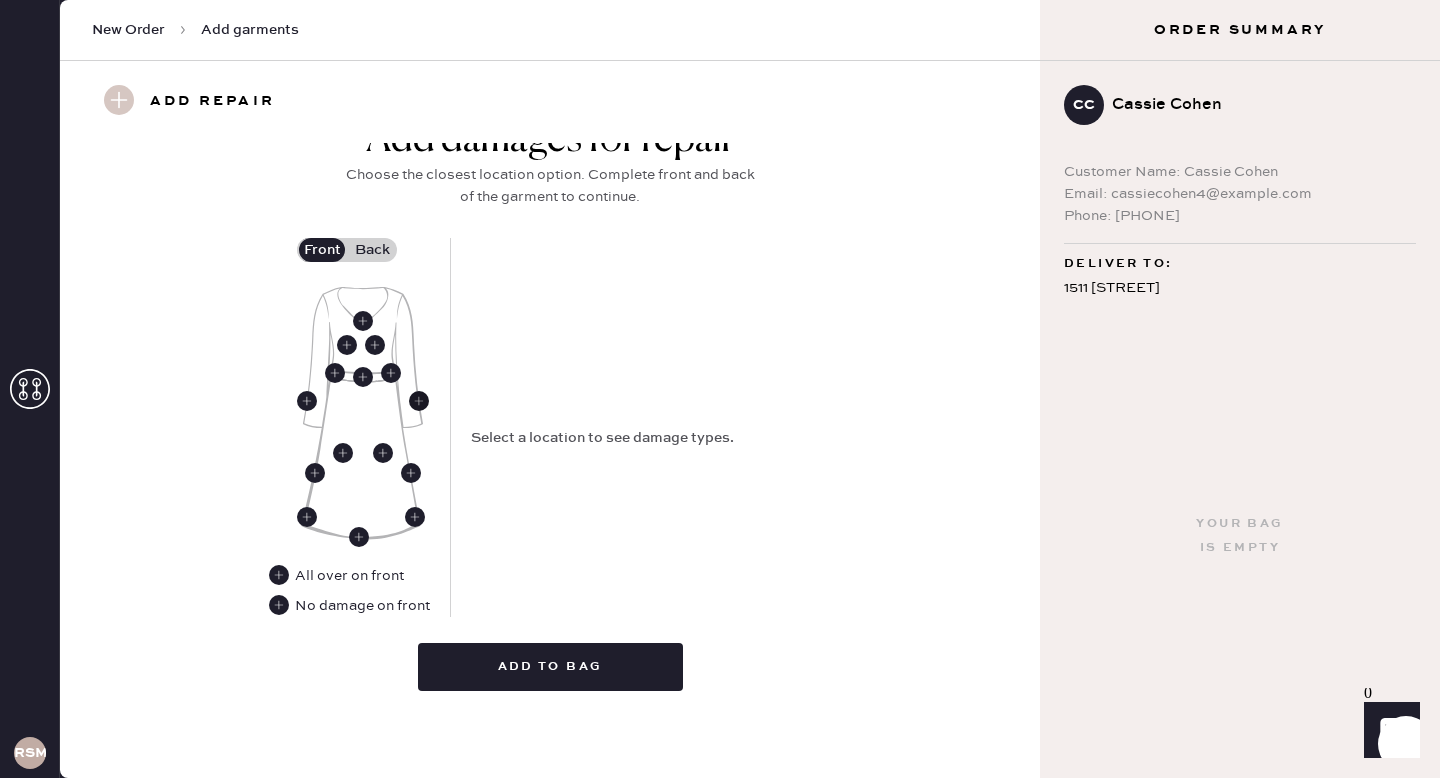 click 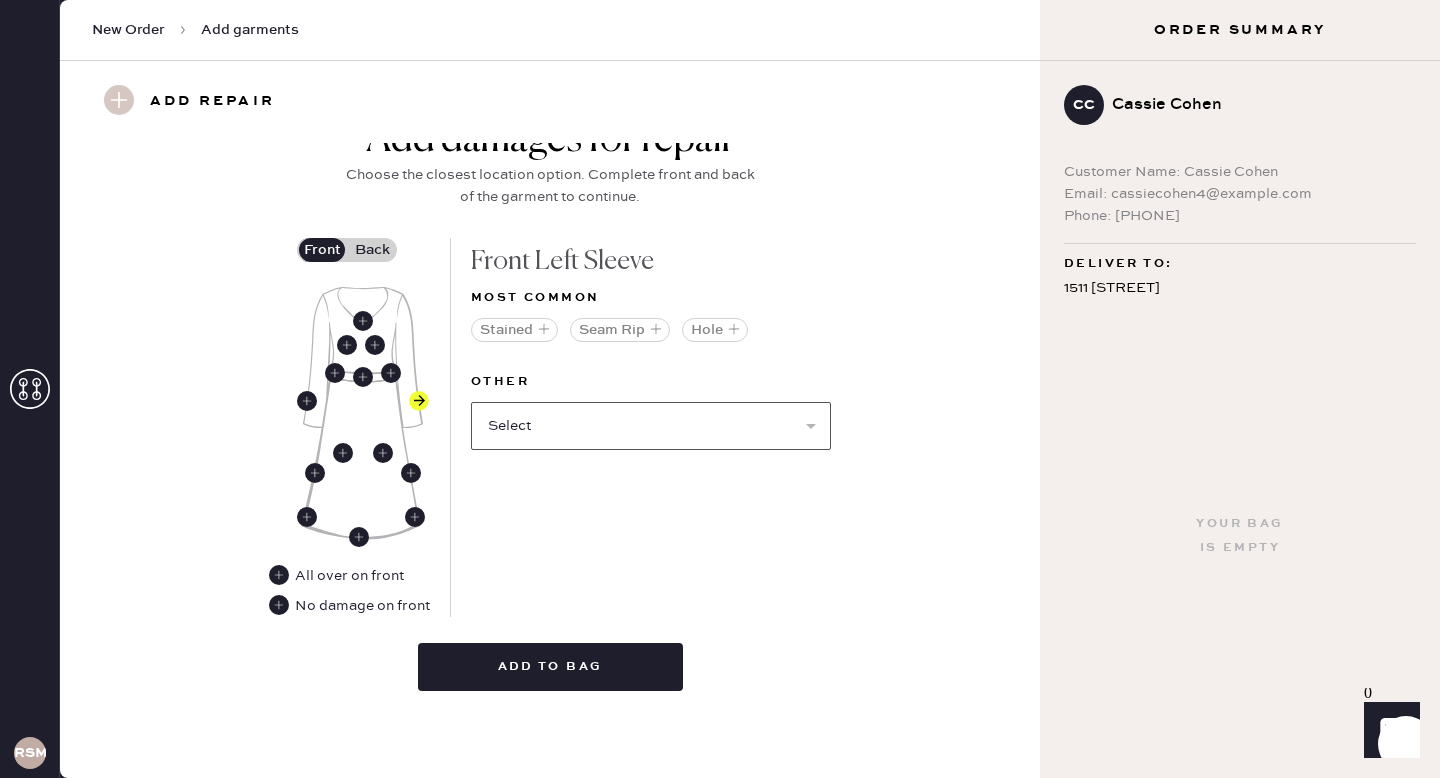 click on "Select Broken / Ripped Hem Broken Beads Broken Belt Loop Broken Button Broken Cup Broken Elastic Broken Hook & Eye Broken Label/tag Broken Snap Broken Strap Broken Zipper Lint/hair Missing Beads Missing Button Missing Cup Missing Elastic Missing Hook & Eye Missing Snap Missing Strap Missing Zipper Odor Pilled Pull / Snag Stretched Elastic Wrinkled" at bounding box center [651, 426] 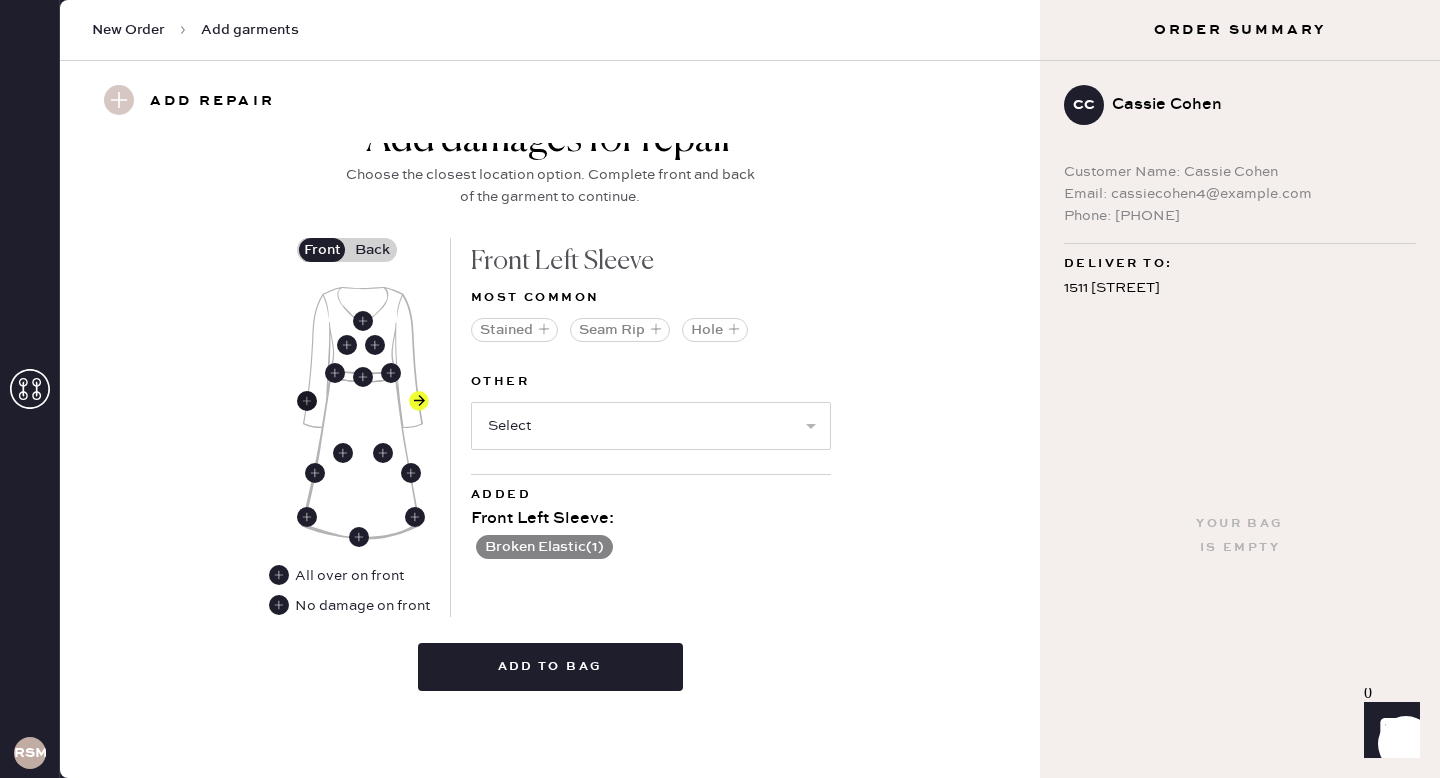 click 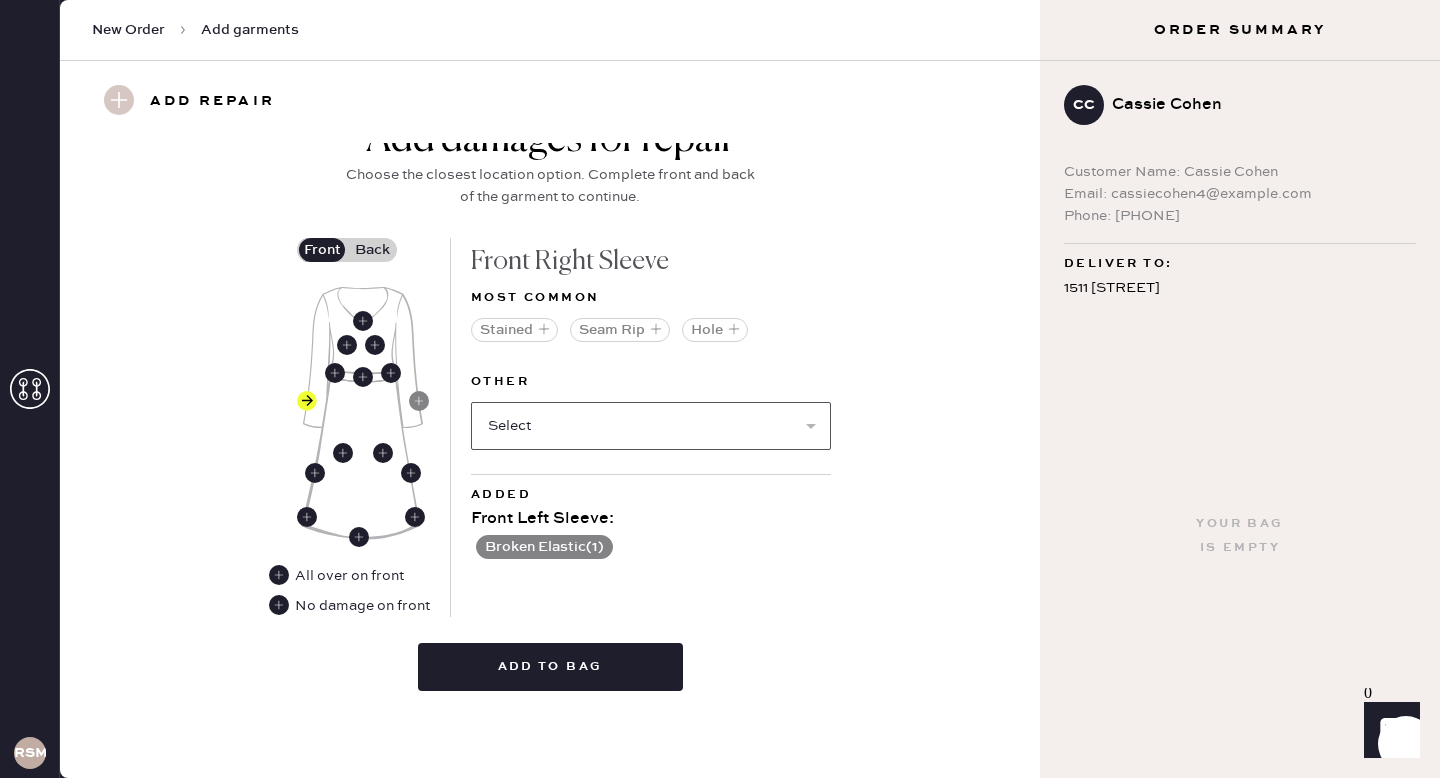 click on "Select Broken / Ripped Hem Broken Beads Broken Belt Loop Broken Button Broken Cup Broken Elastic Broken Hook & Eye Broken Label/tag Broken Snap Broken Strap Broken Zipper Lint/hair Missing Beads Missing Button Missing Cup Missing Elastic Missing Hook & Eye Missing Snap Missing Strap Missing Zipper Odor Pilled Pull / Snag Stretched Elastic Wrinkled" at bounding box center (651, 426) 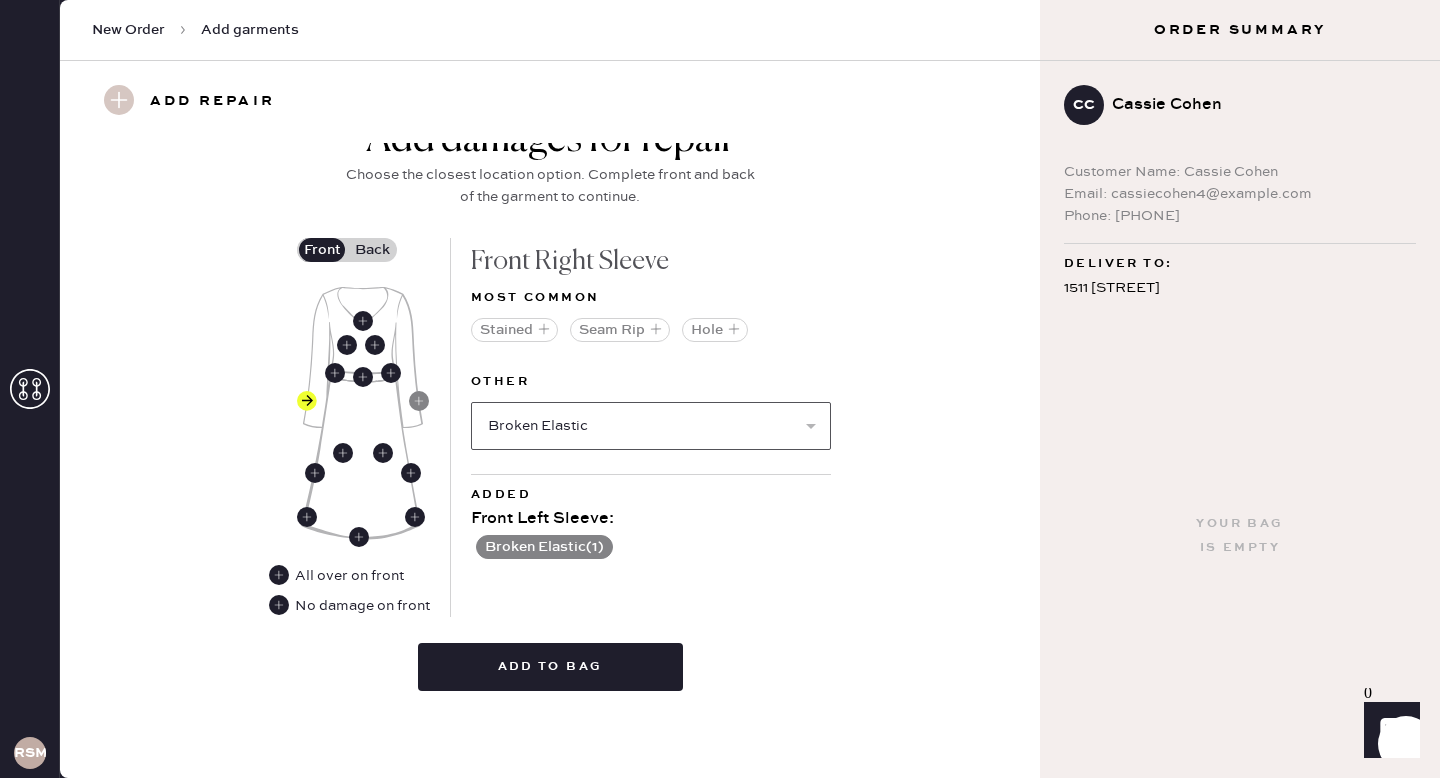 select 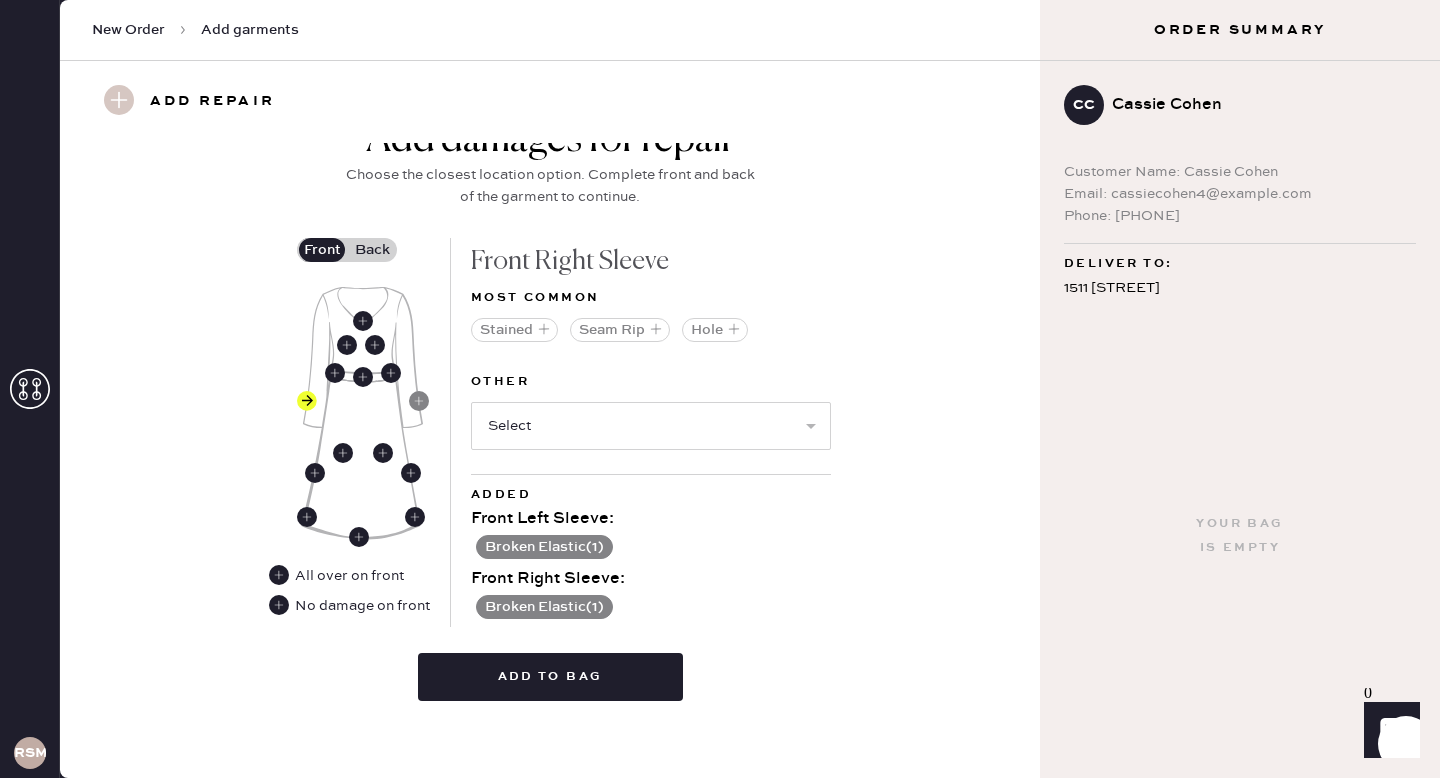 click on "Broken Elastic  ( 1 )" at bounding box center [544, 547] 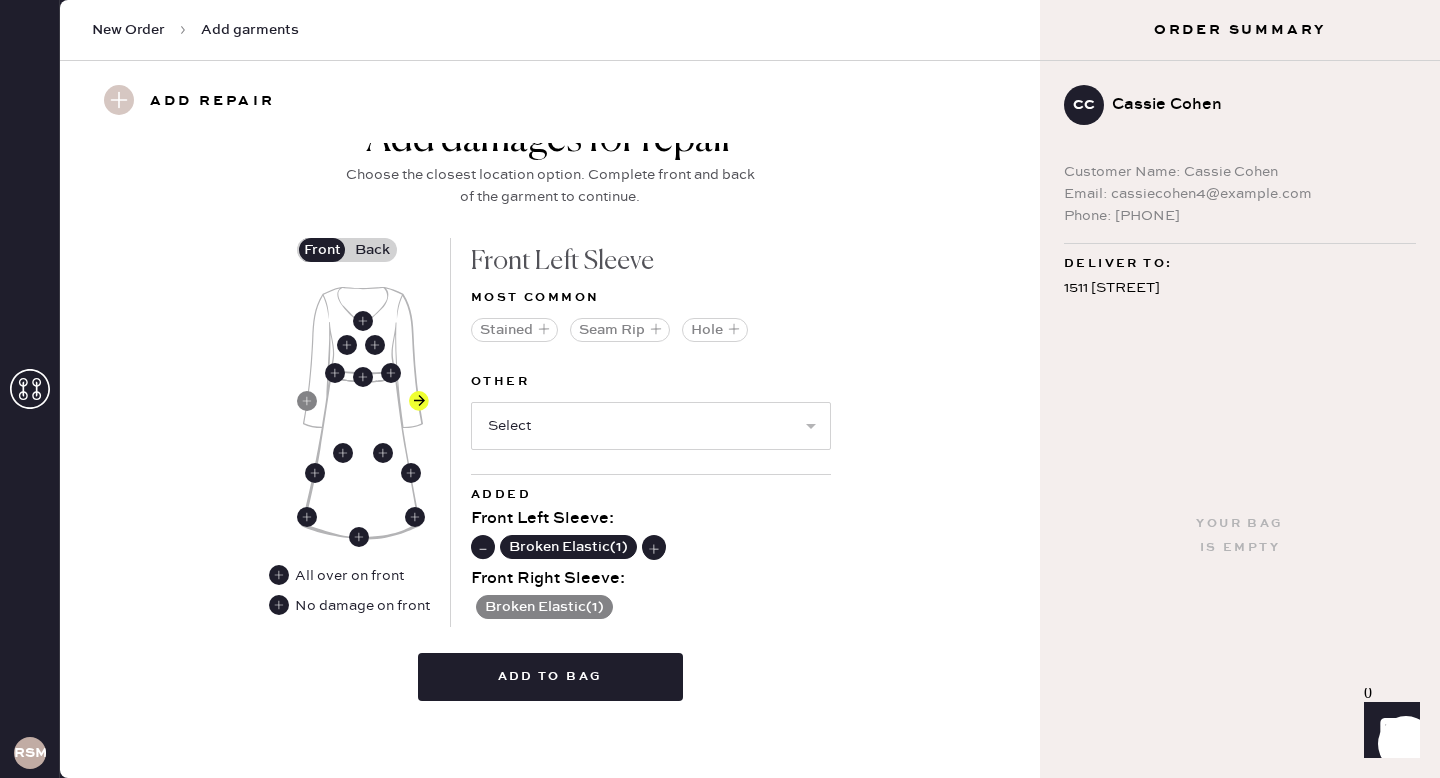 click 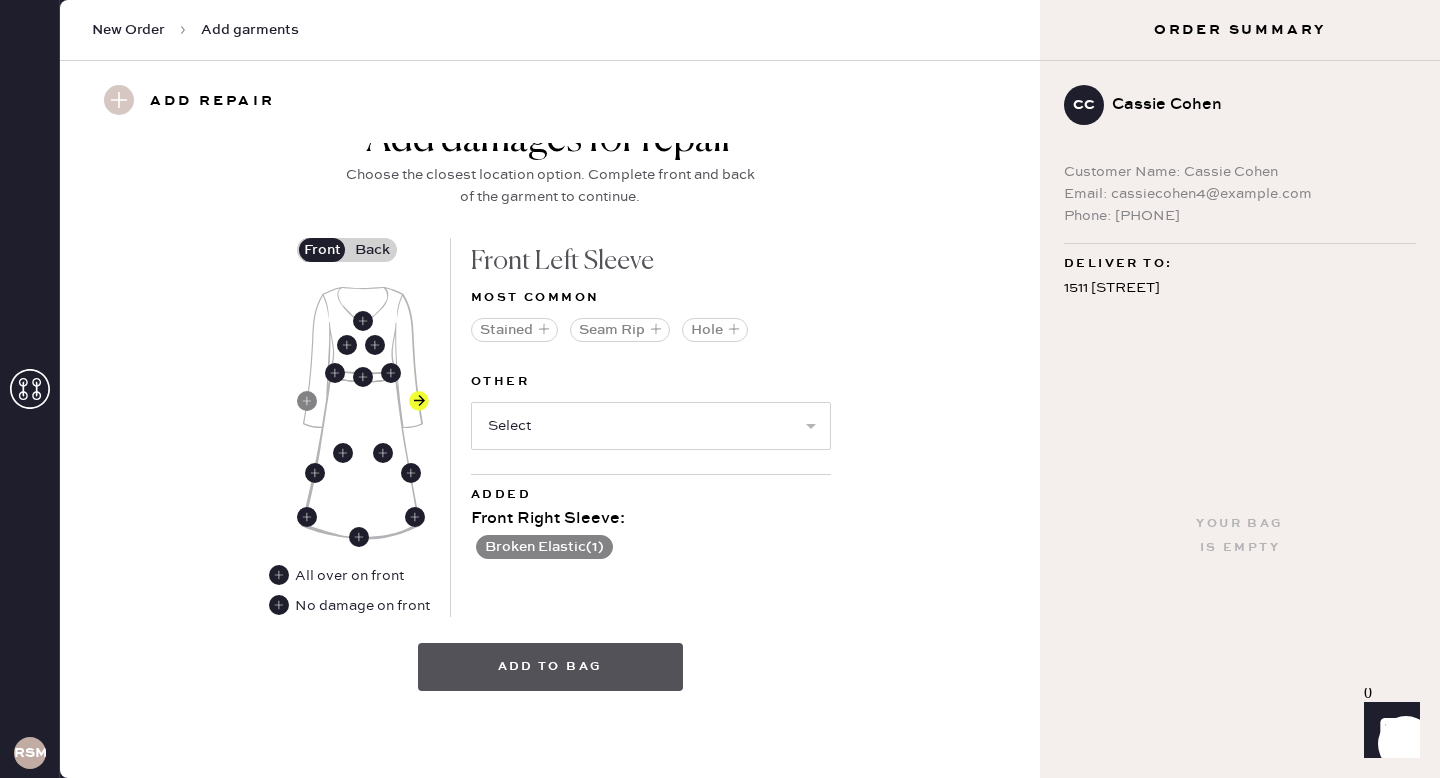 click on "Add to bag" at bounding box center [550, 667] 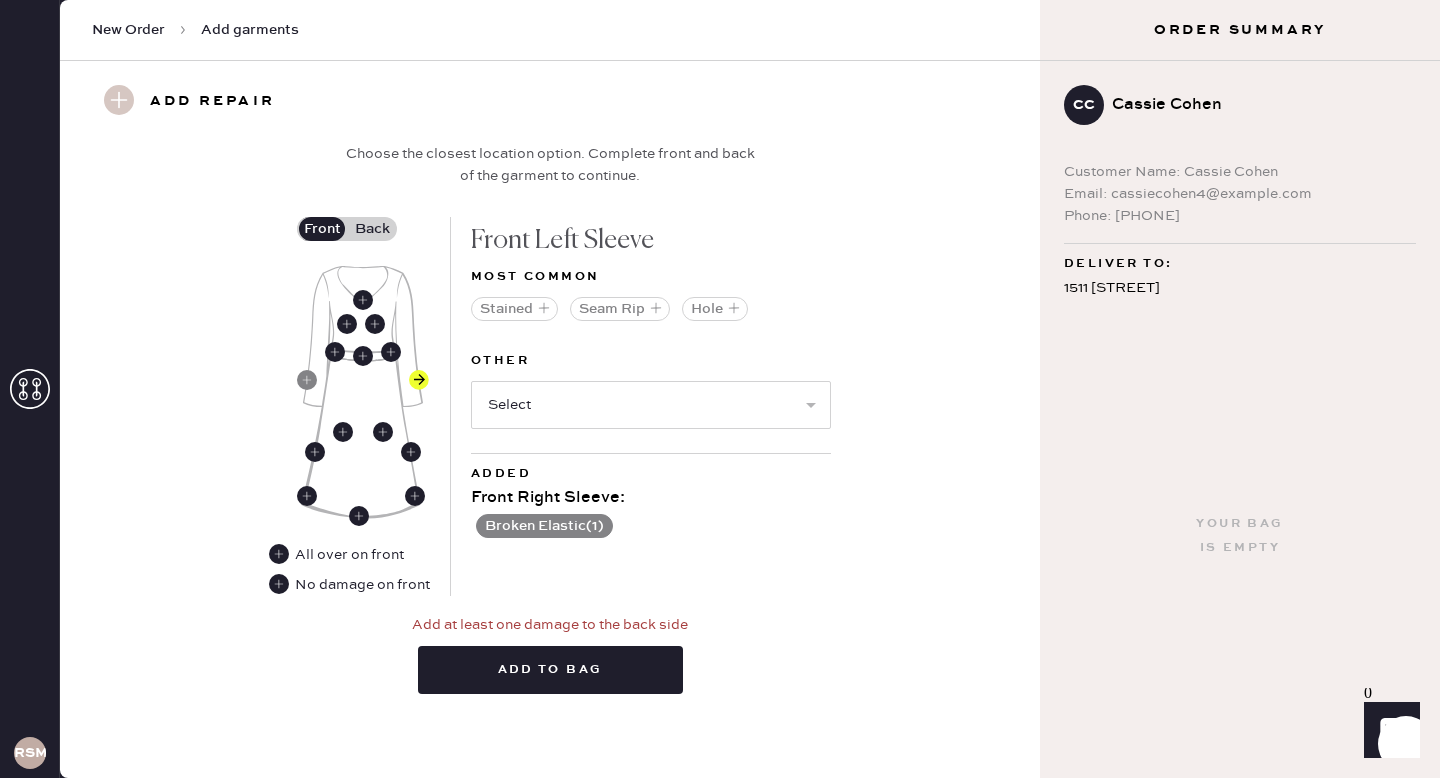 scroll, scrollTop: 873, scrollLeft: 0, axis: vertical 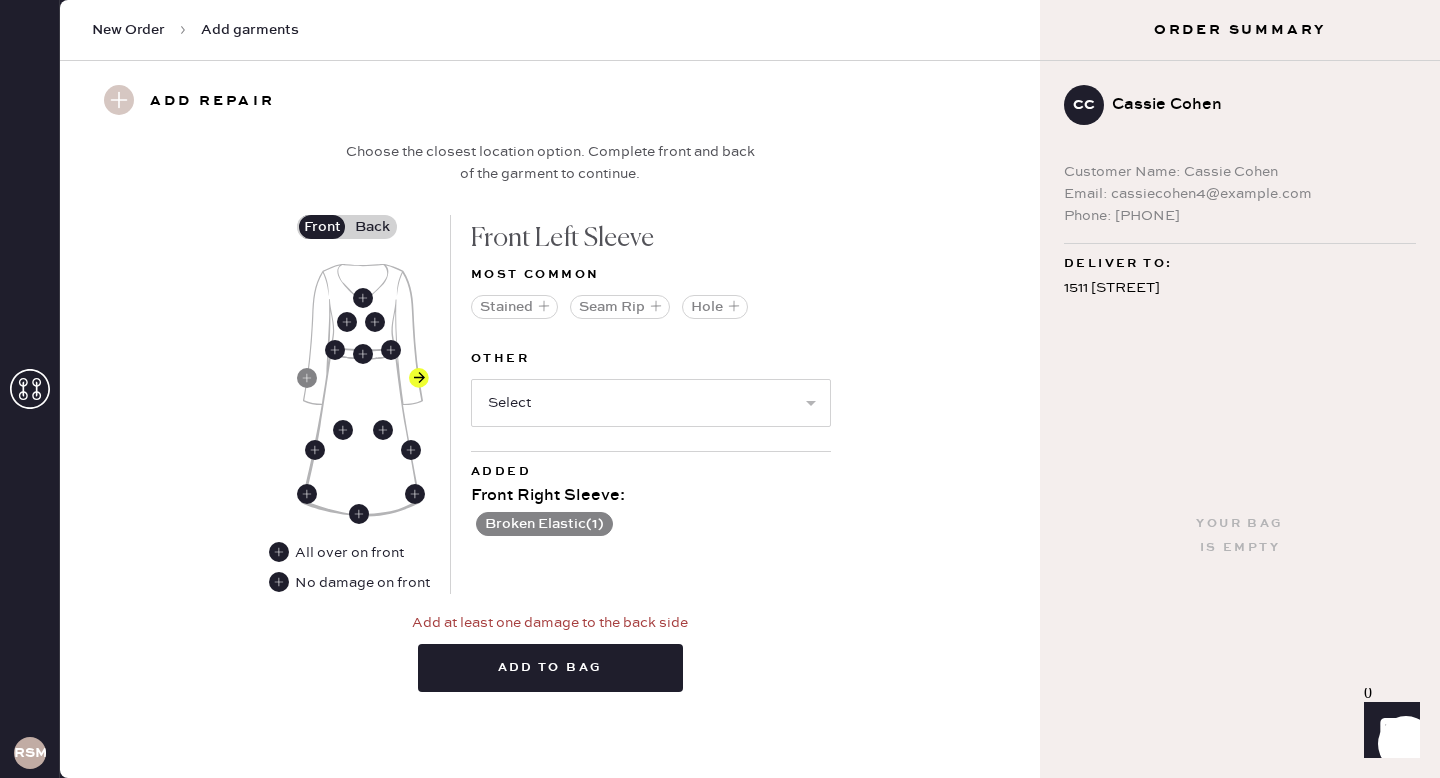 click on "Back" at bounding box center [372, 227] 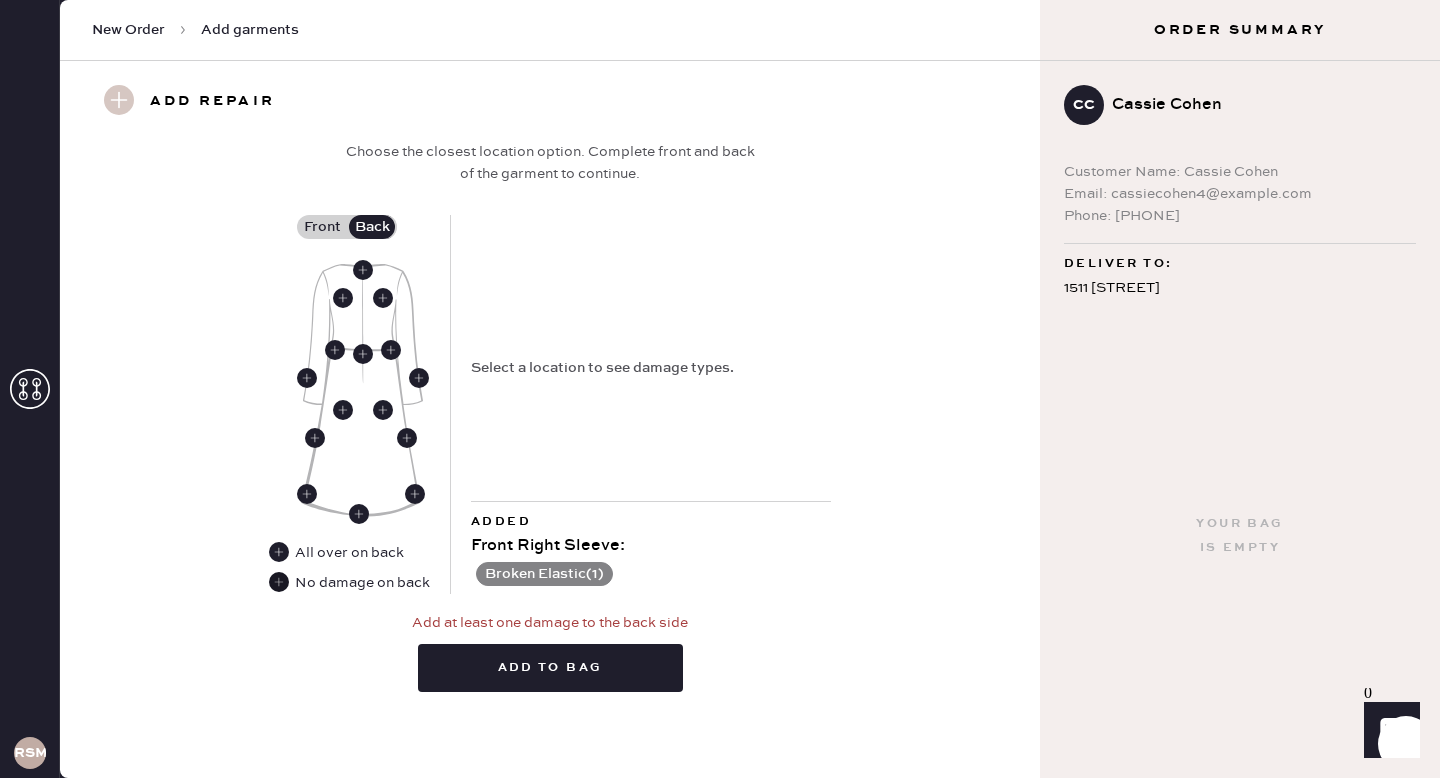 click 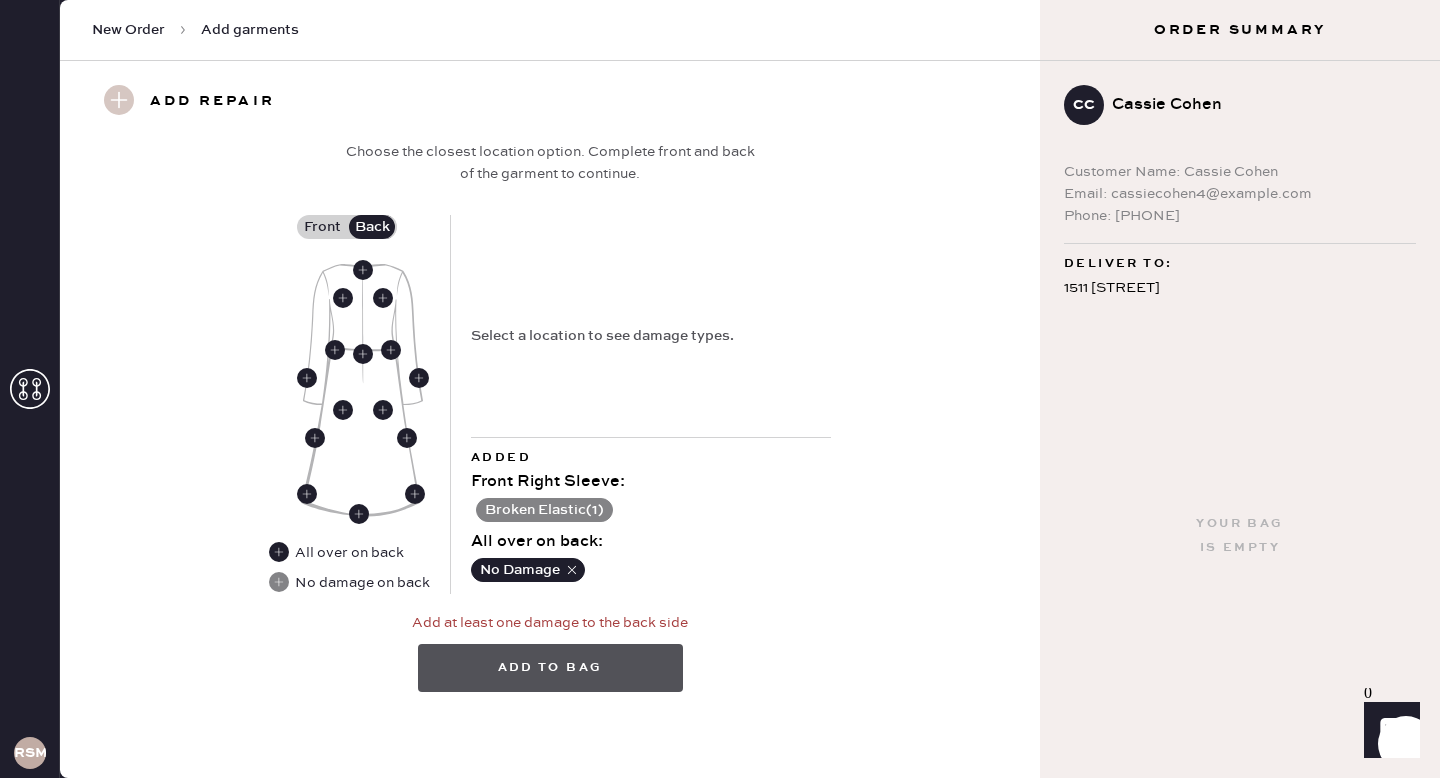 click on "Add to bag" at bounding box center [550, 668] 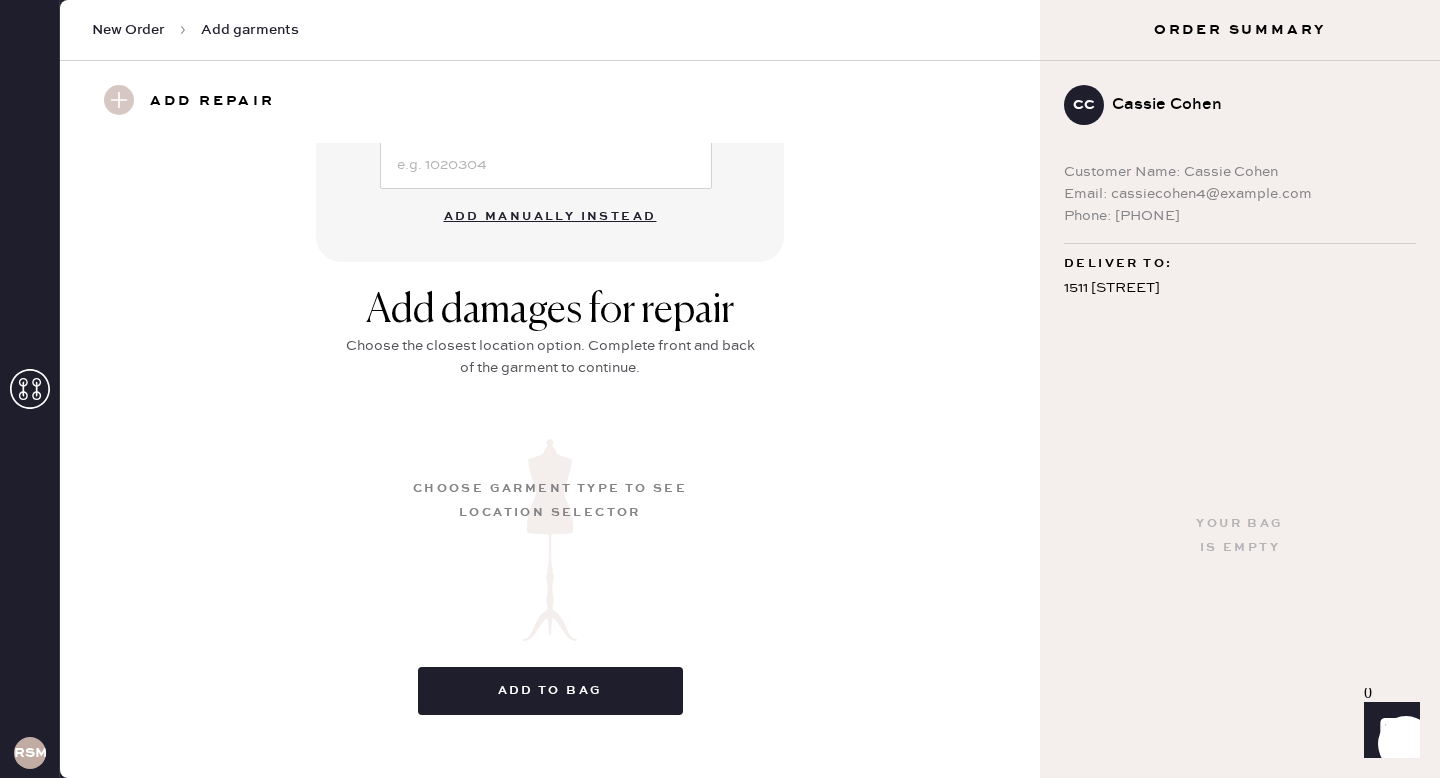 scroll, scrollTop: 206, scrollLeft: 0, axis: vertical 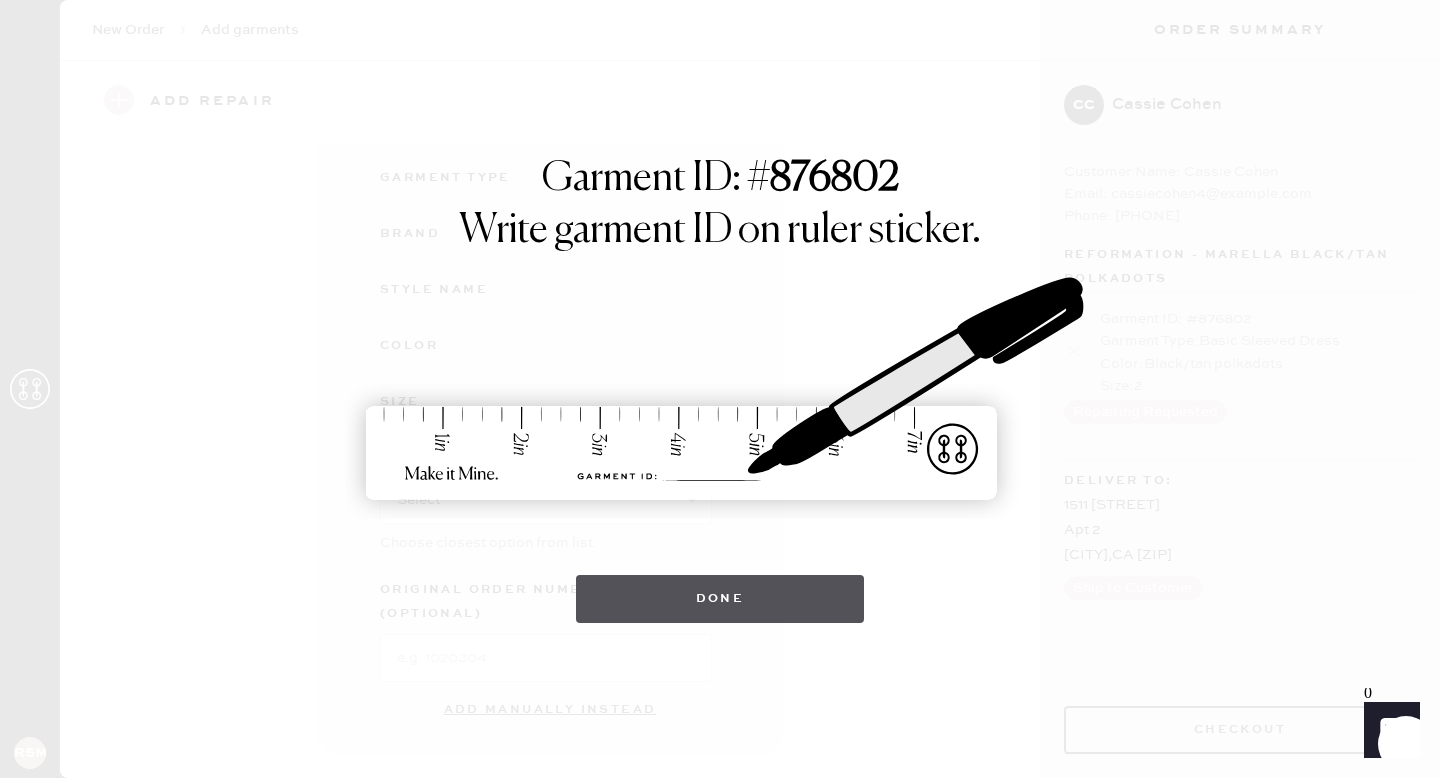 click on "Done" at bounding box center [720, 599] 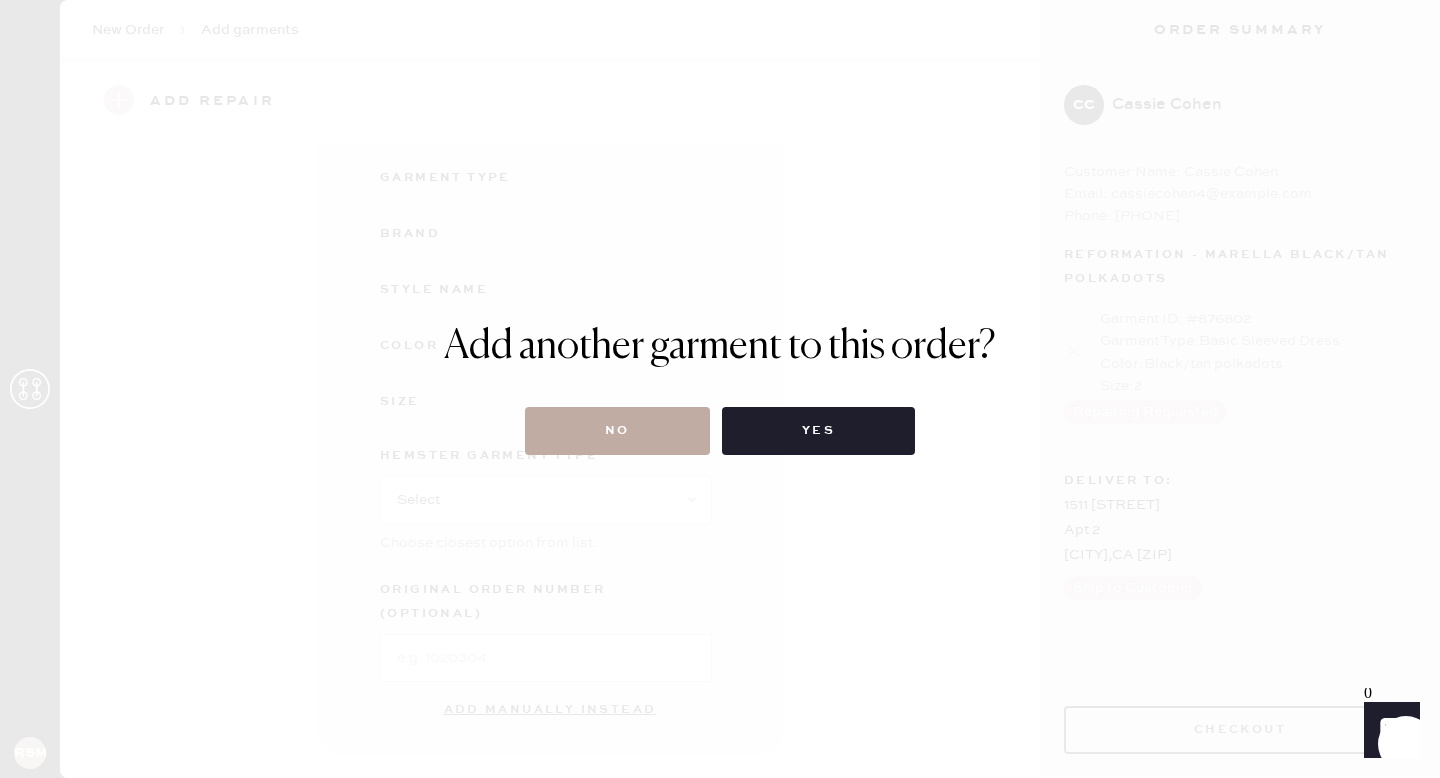 click on "No" at bounding box center (617, 431) 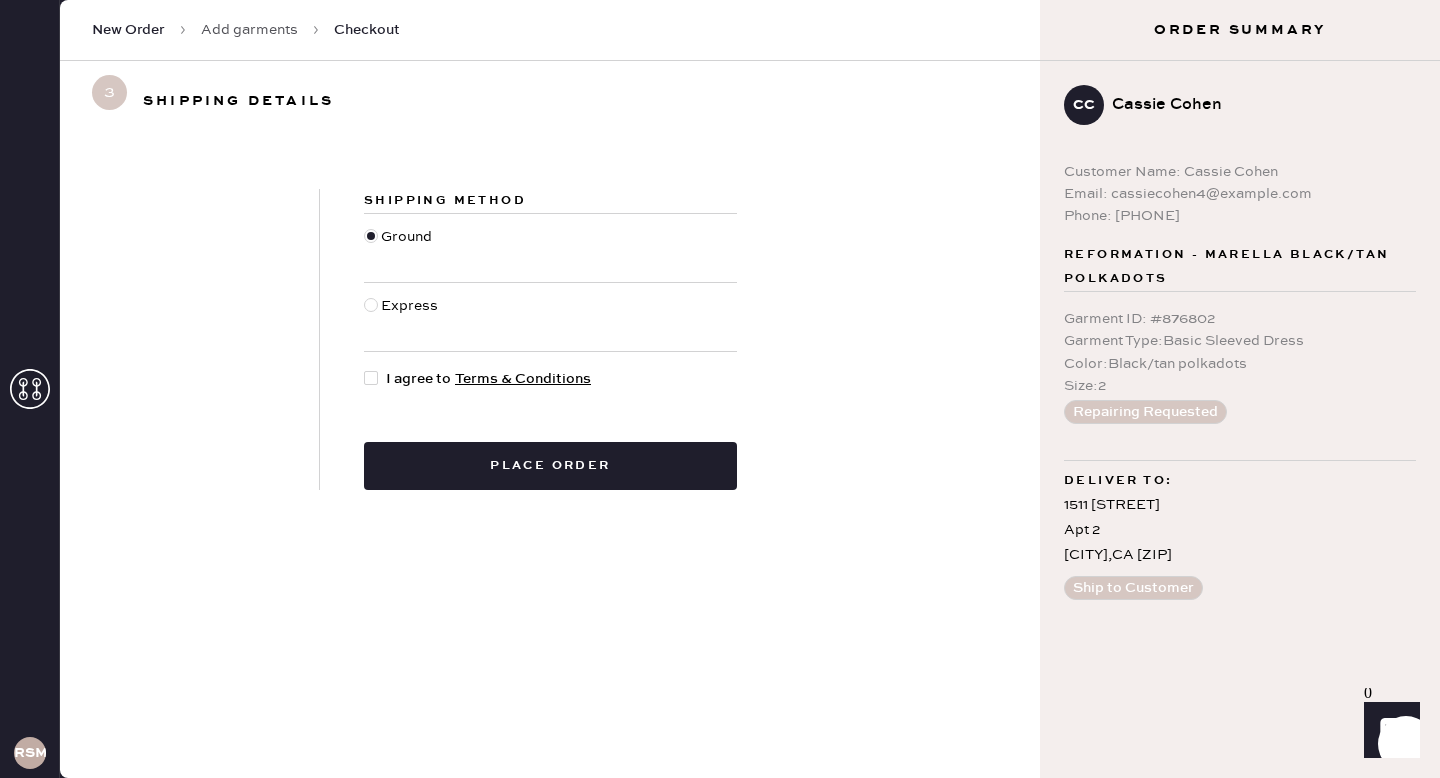 click at bounding box center (371, 378) 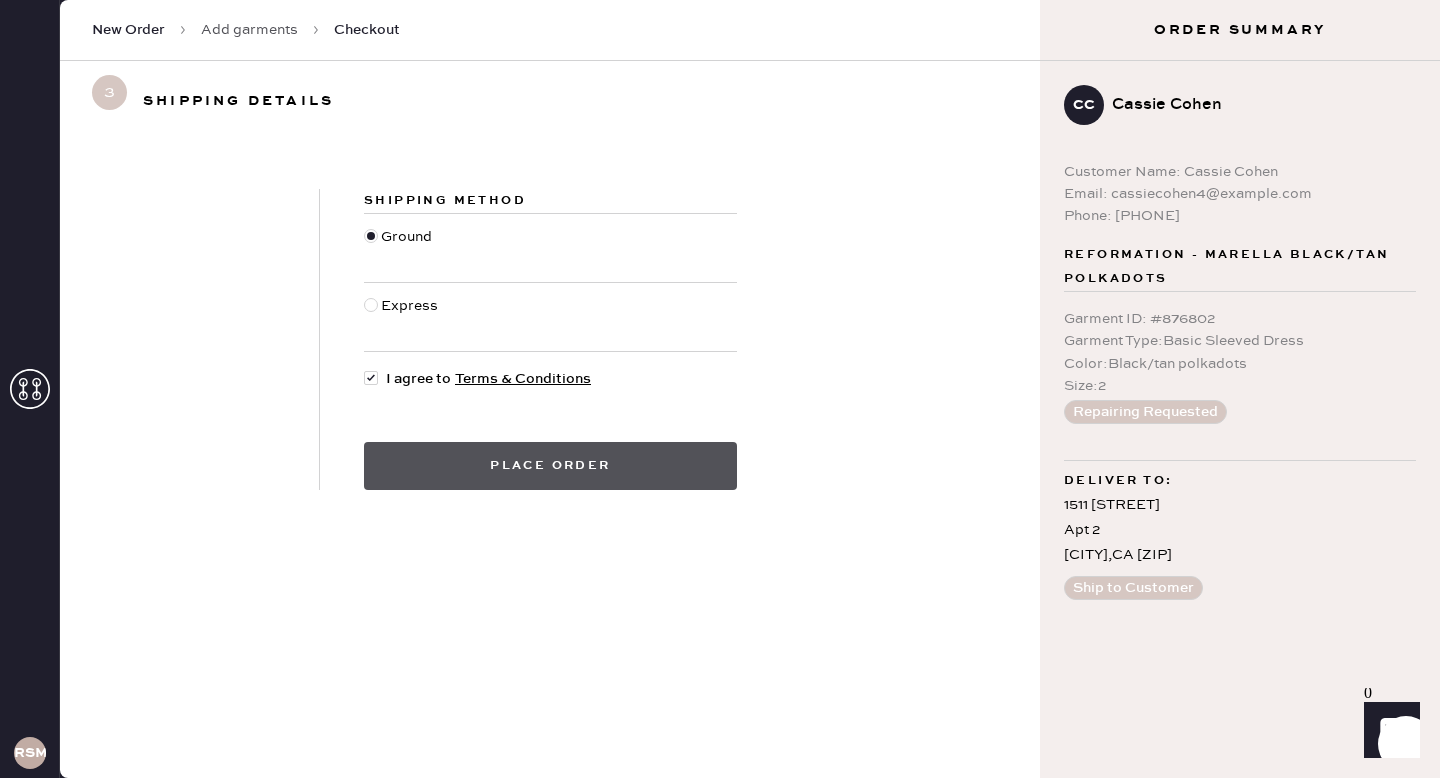 click on "Place order" at bounding box center [550, 466] 